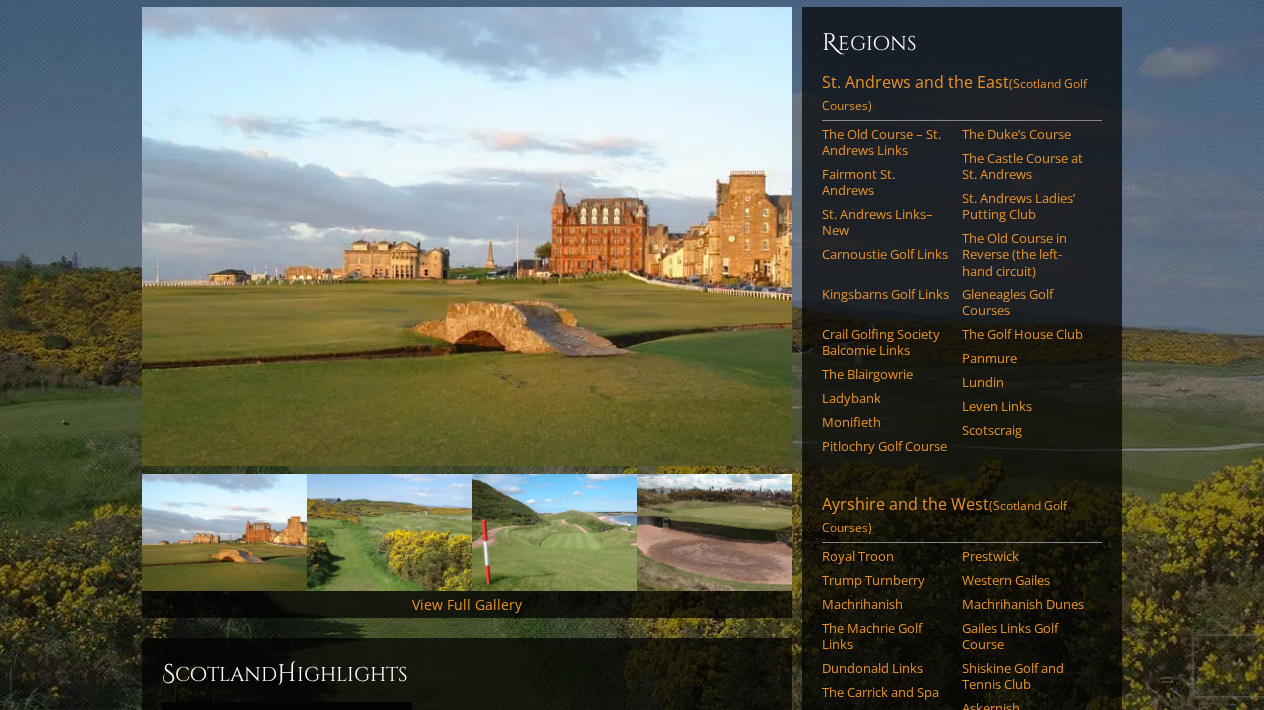 scroll, scrollTop: 213, scrollLeft: 0, axis: vertical 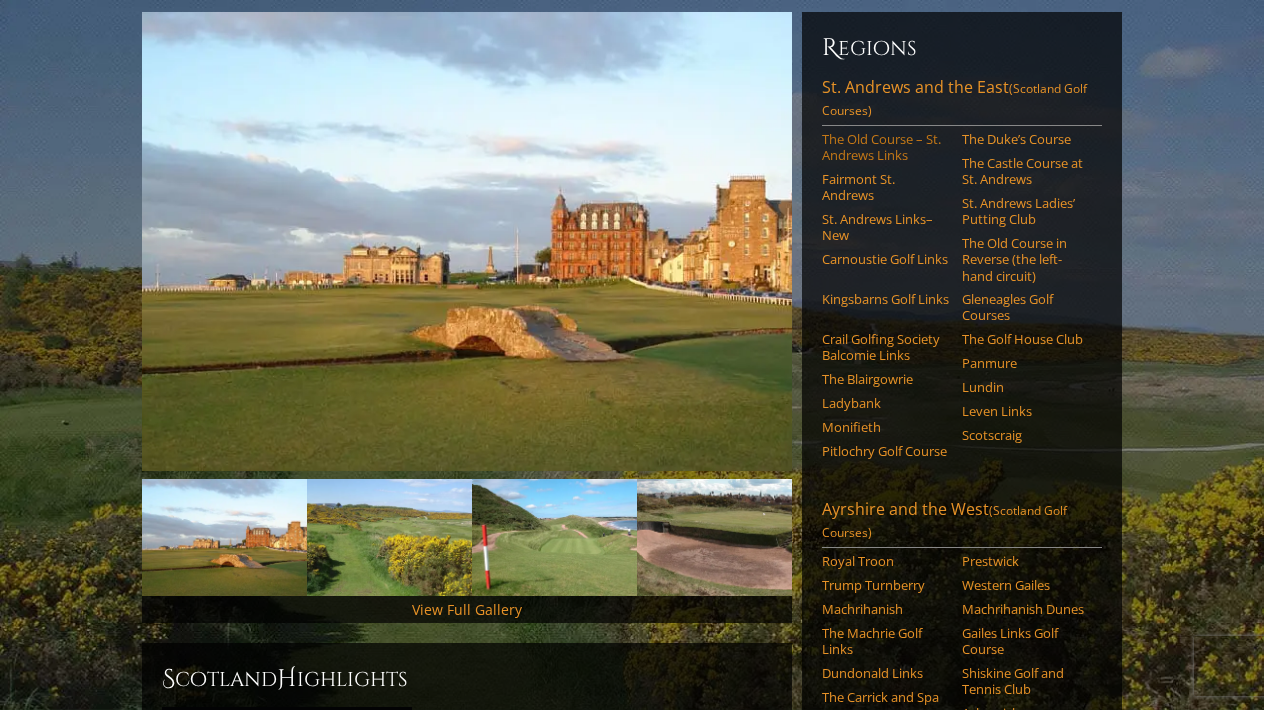 click on "The Old Course – St. Andrews Links" at bounding box center (885, 147) 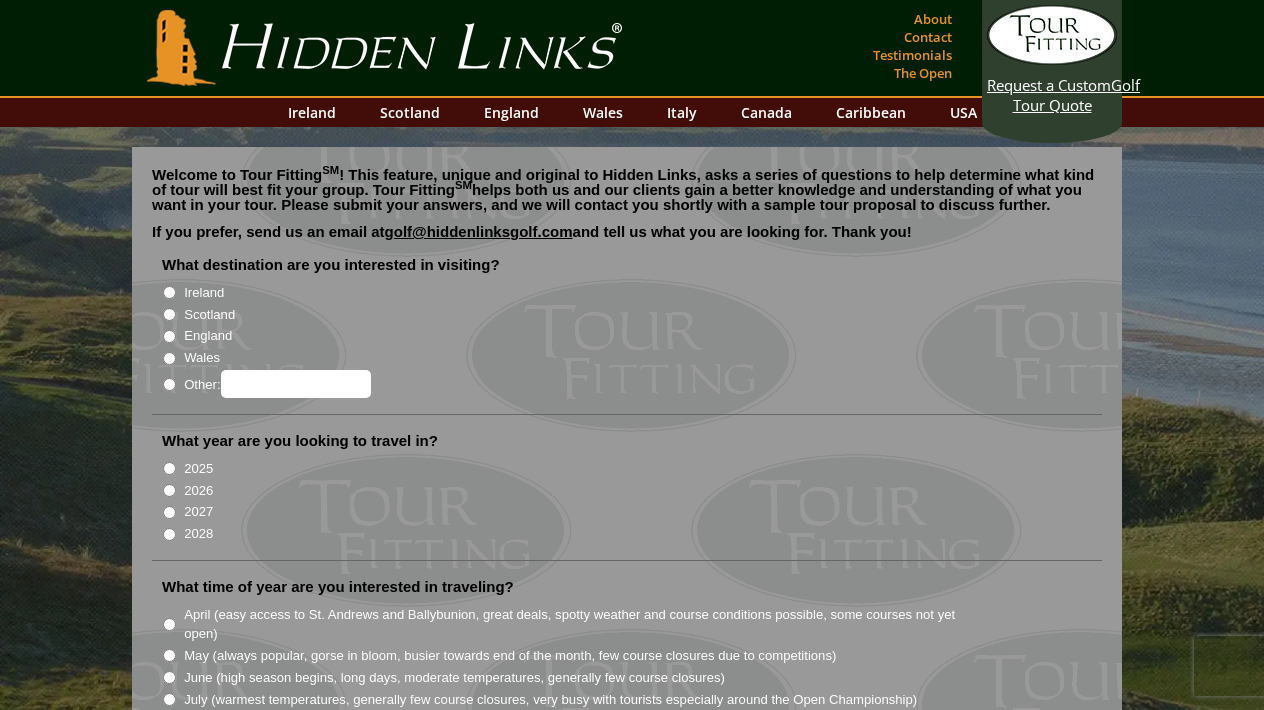 scroll, scrollTop: 0, scrollLeft: 0, axis: both 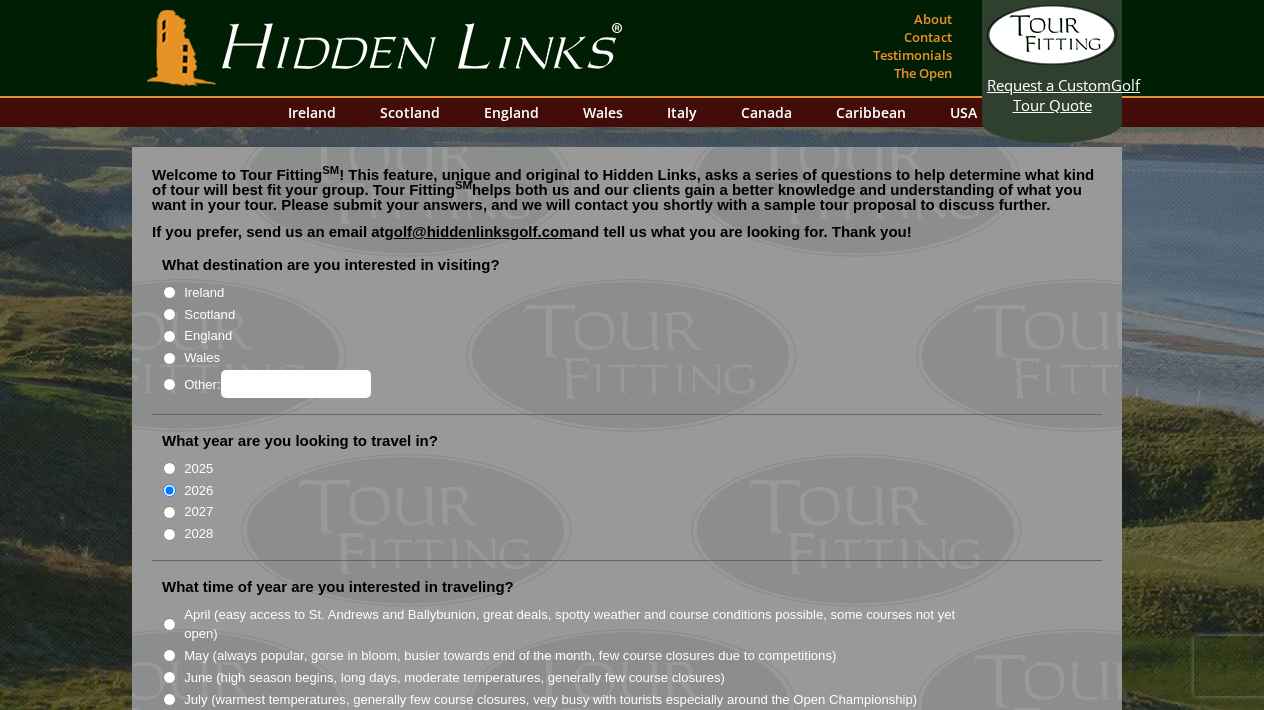 click on "Scotland" at bounding box center (169, 314) 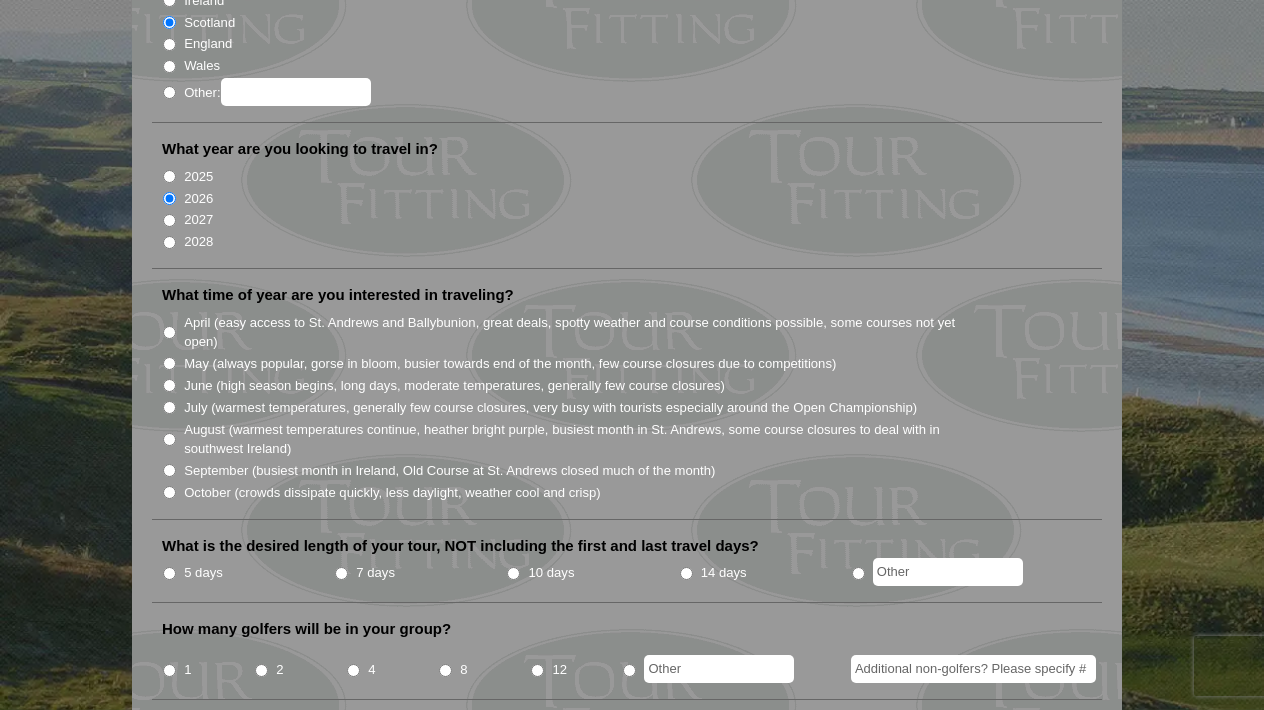 scroll, scrollTop: 293, scrollLeft: 0, axis: vertical 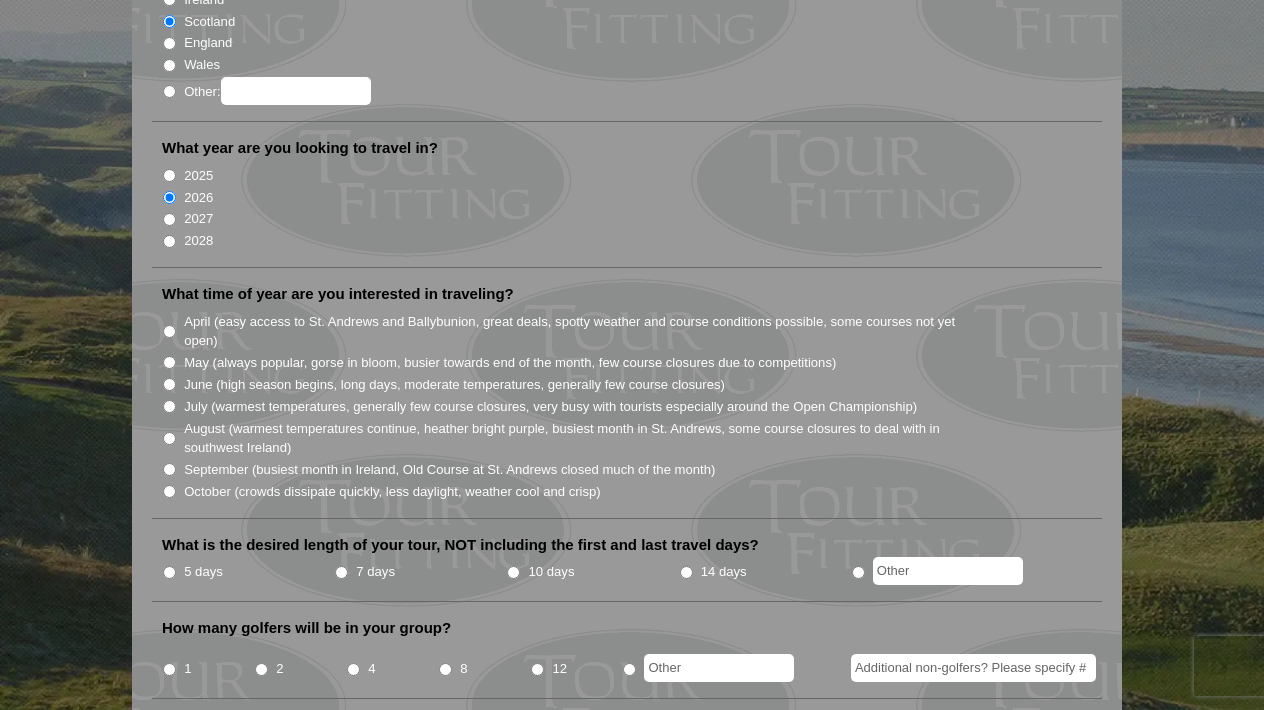 click on "July (warmest temperatures, generally few course closures, very busy with tourists especially around the Open Championship)" at bounding box center [169, 406] 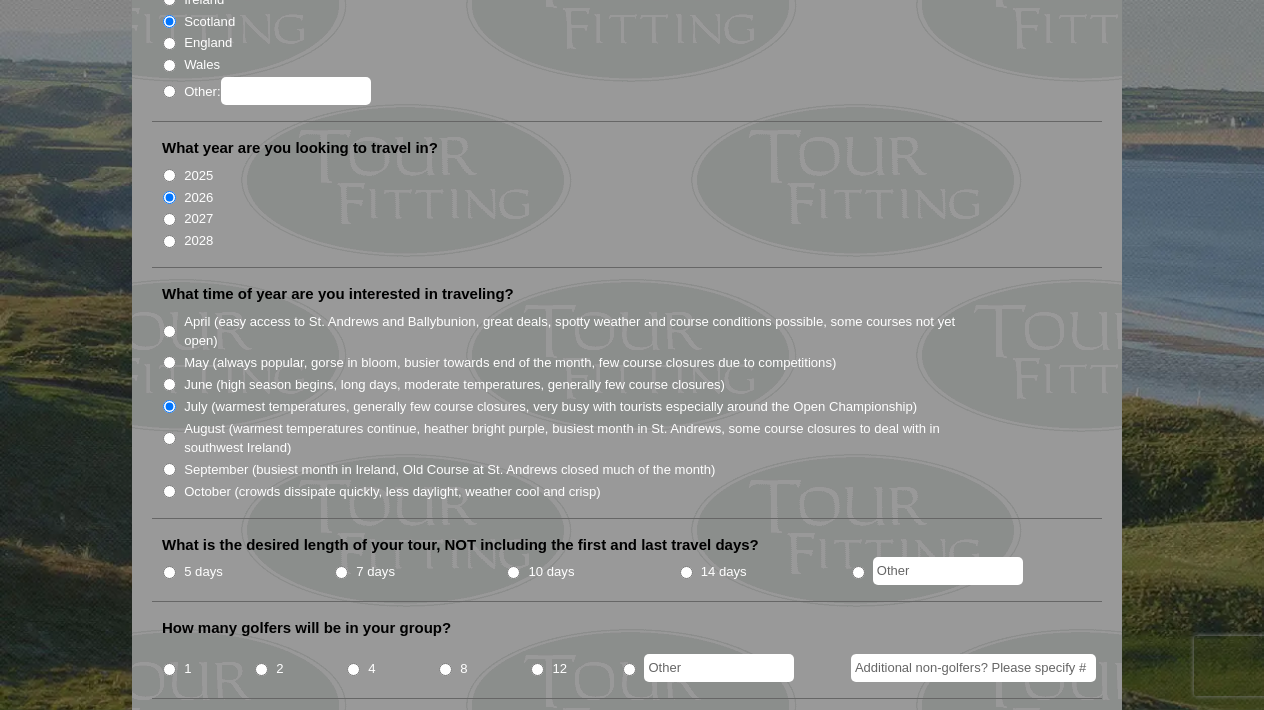 click on "August (warmest temperatures continue, heather bright purple, busiest month in St. Andrews, some course closures to deal with in southwest Ireland)" at bounding box center [169, 438] 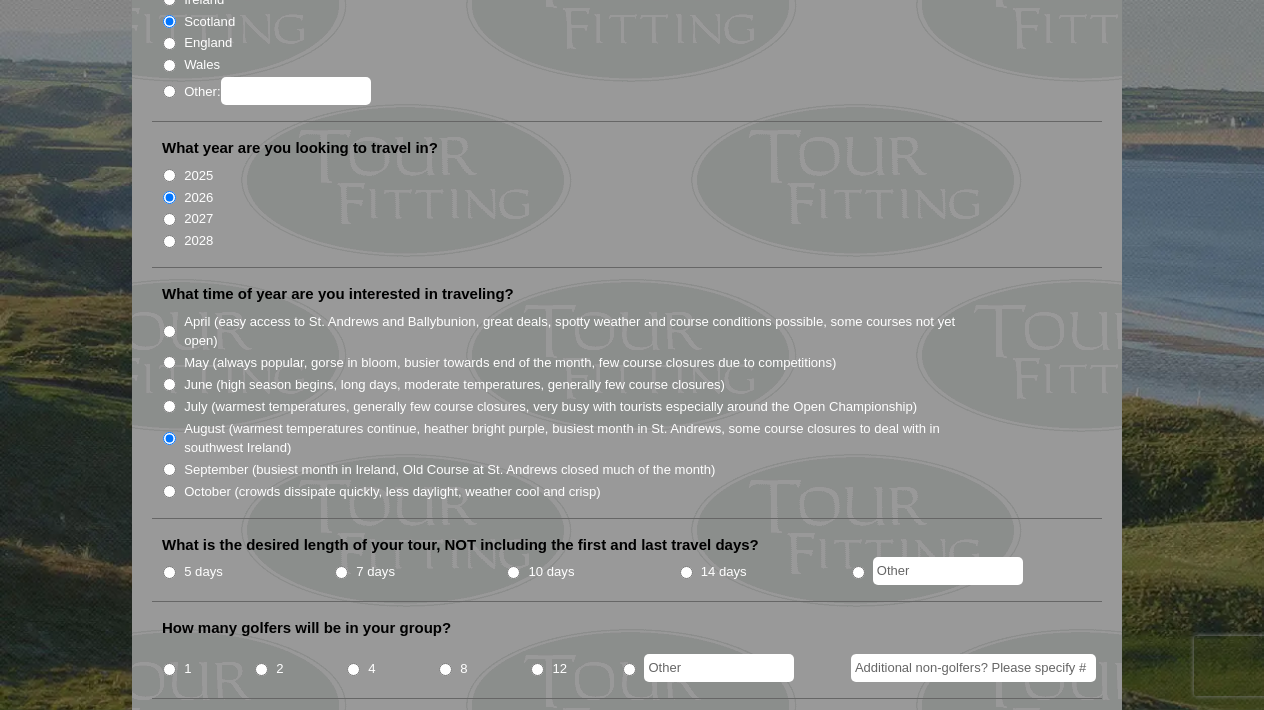 click on "July (warmest temperatures, generally few course closures, very busy with tourists especially around the Open Championship)" at bounding box center [169, 406] 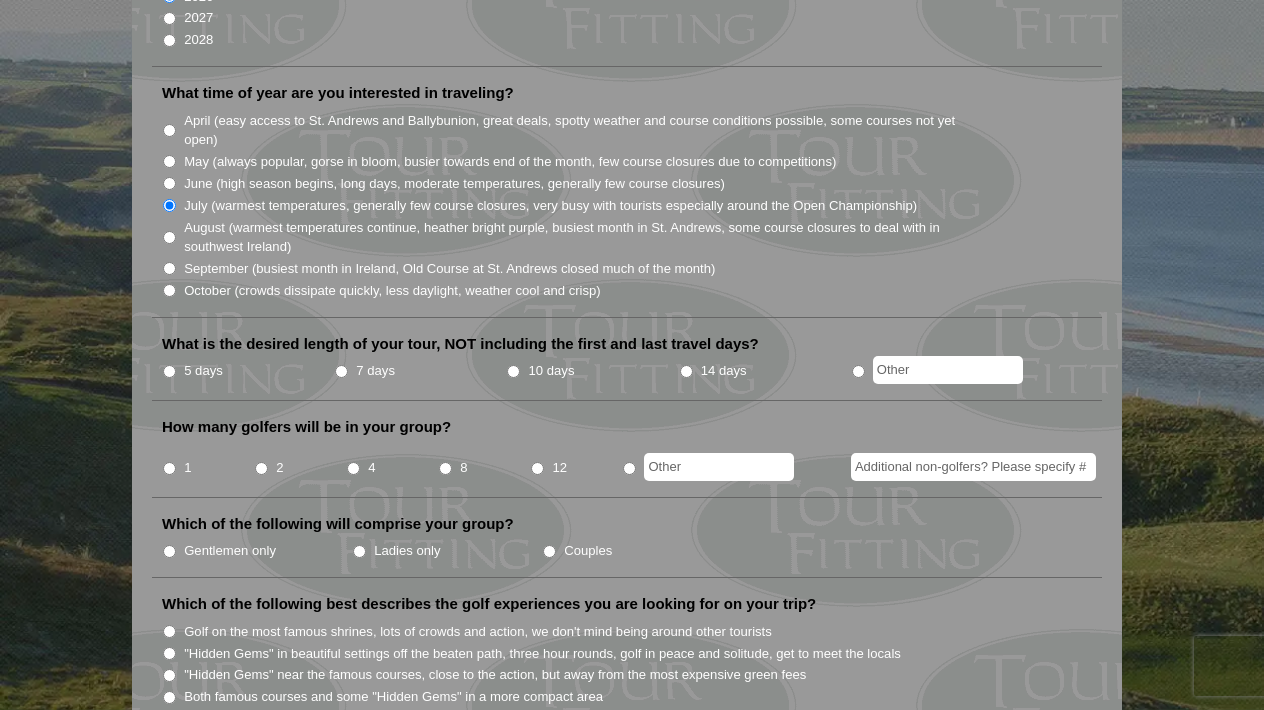 scroll, scrollTop: 507, scrollLeft: 0, axis: vertical 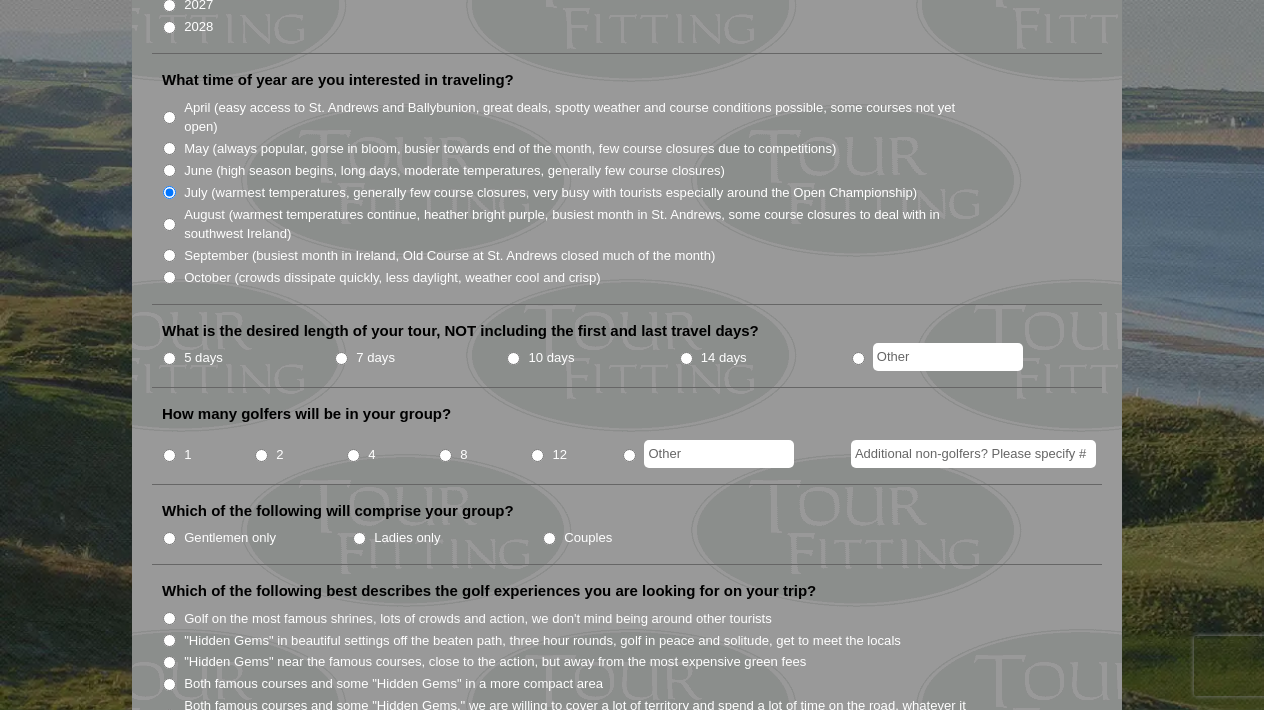 click on "5 days" at bounding box center (169, 358) 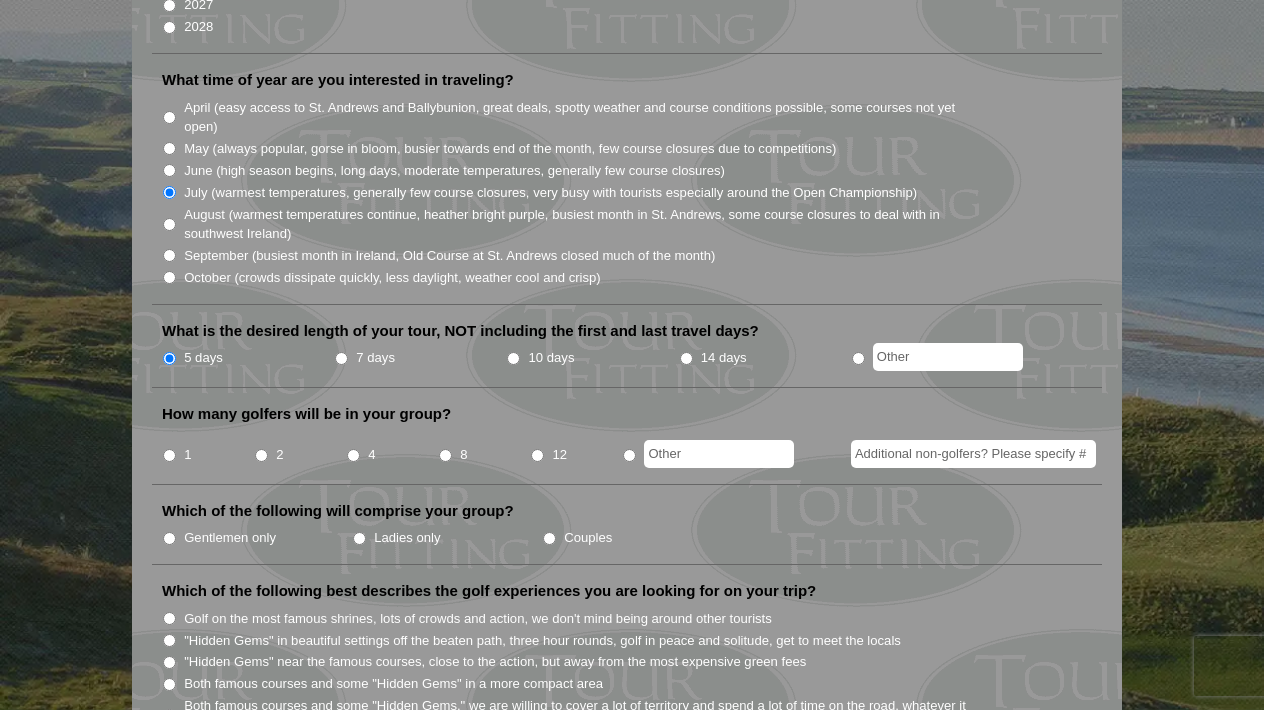 click on "8" at bounding box center [445, 455] 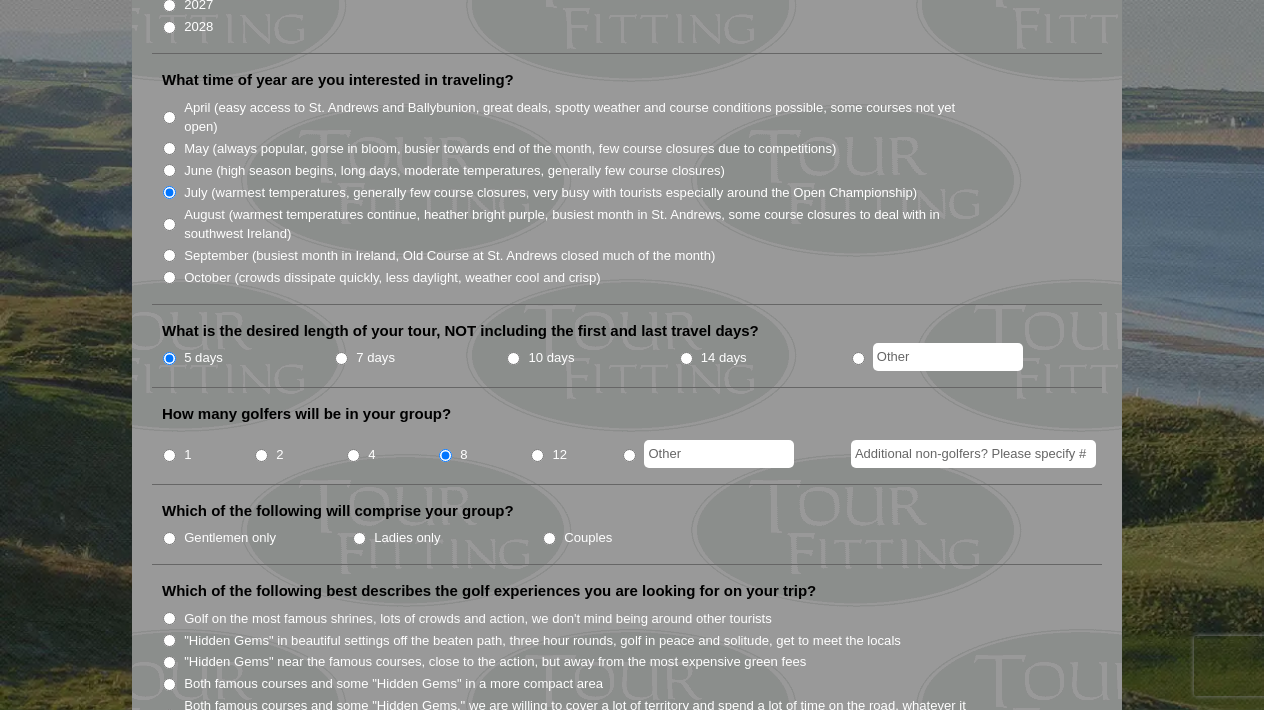 scroll, scrollTop: 653, scrollLeft: 0, axis: vertical 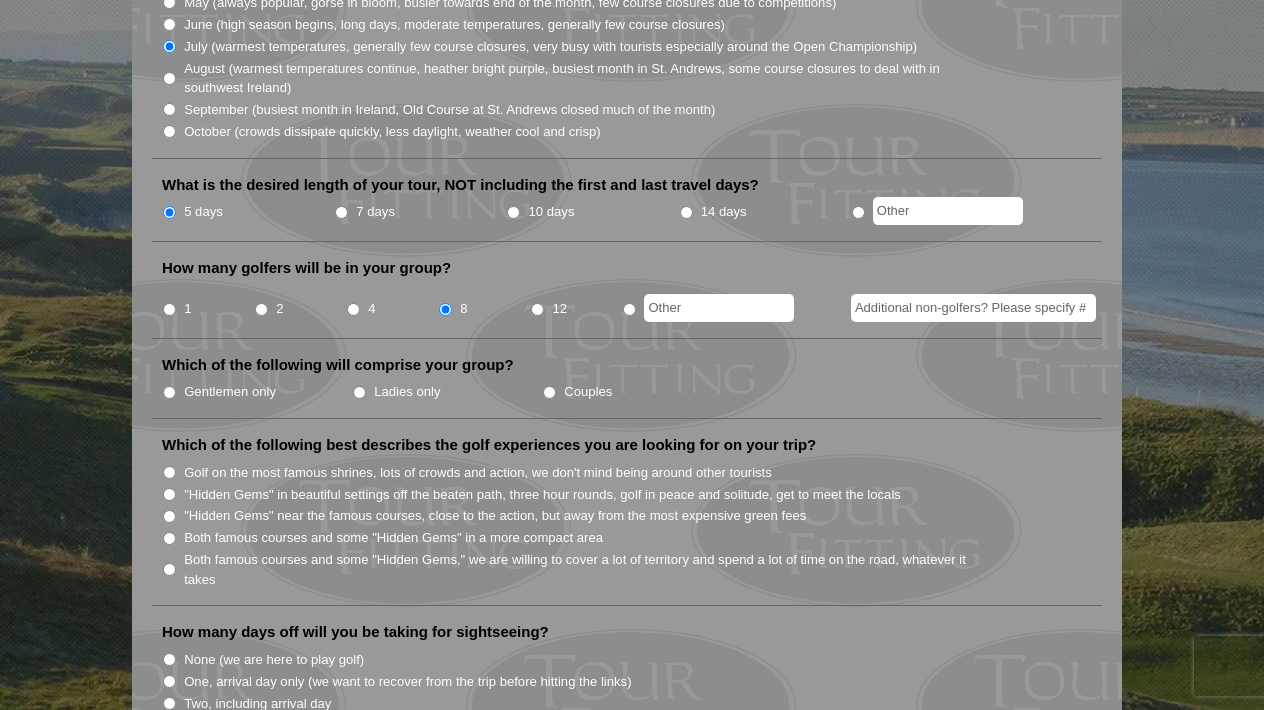 click on "Gentlemen only" at bounding box center [257, 391] 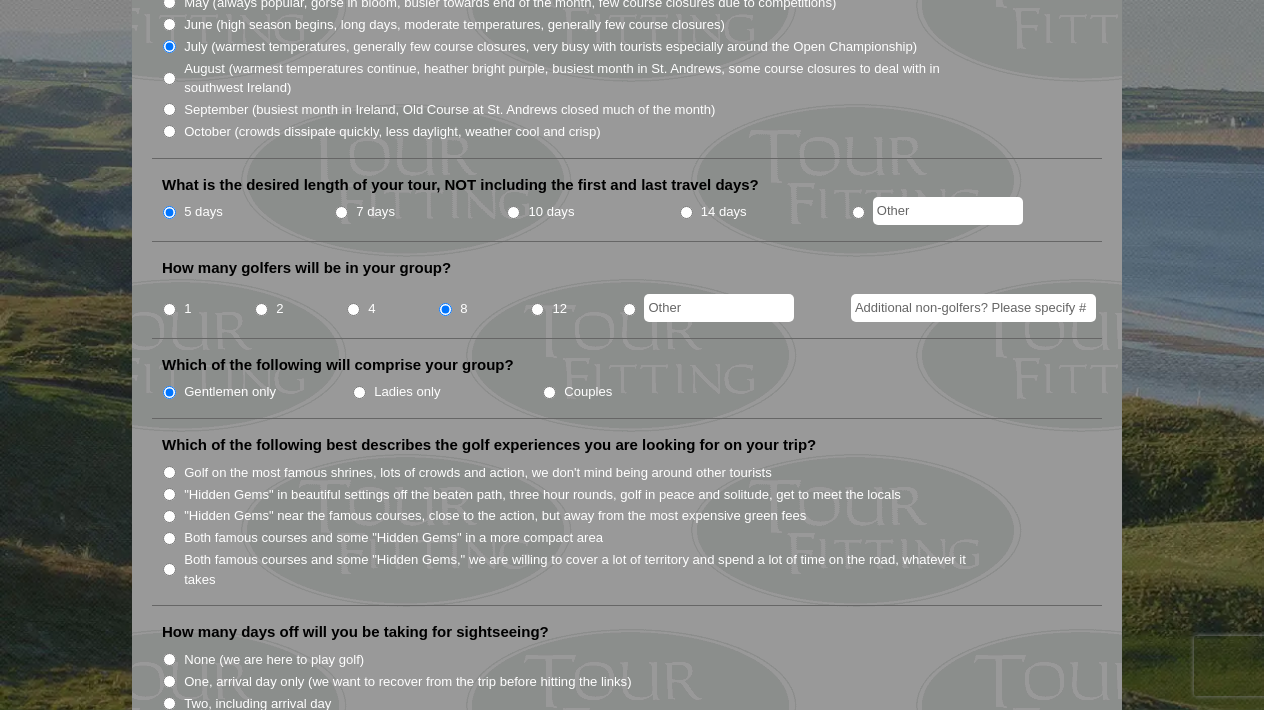 scroll, scrollTop: 854, scrollLeft: 0, axis: vertical 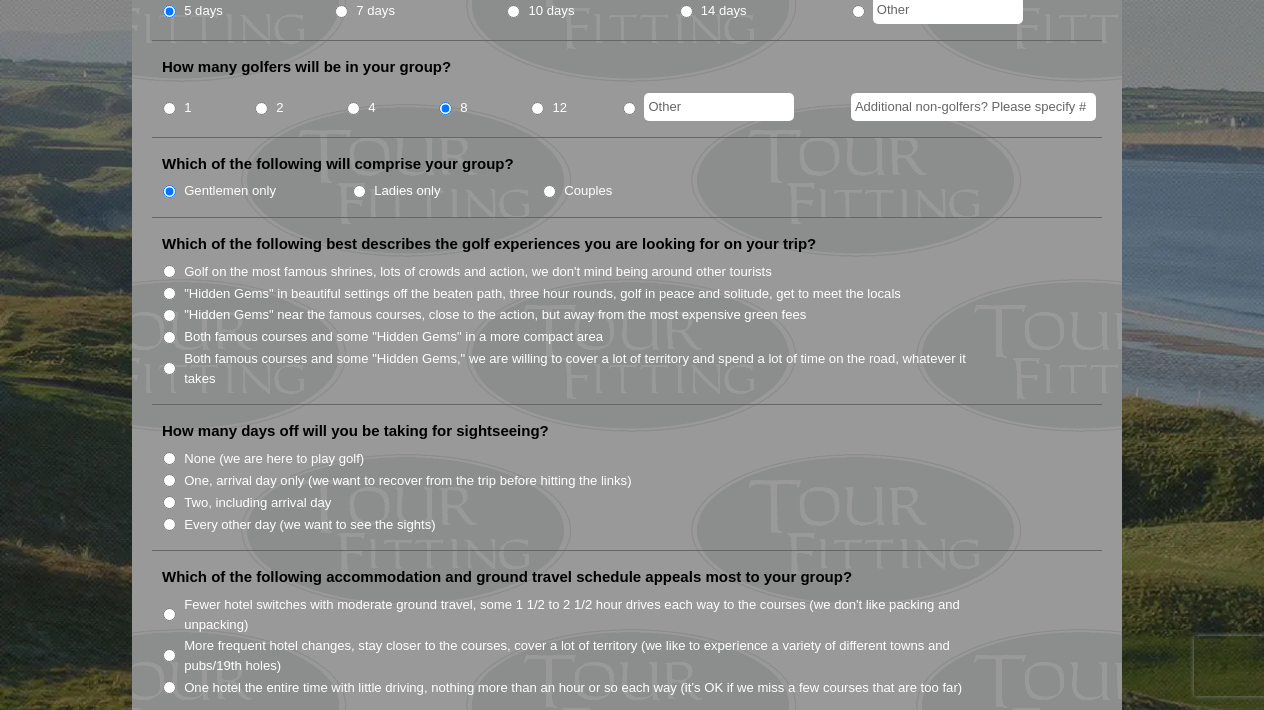 click on "Both famous courses and some "Hidden Gems" in a more compact area" at bounding box center [169, 337] 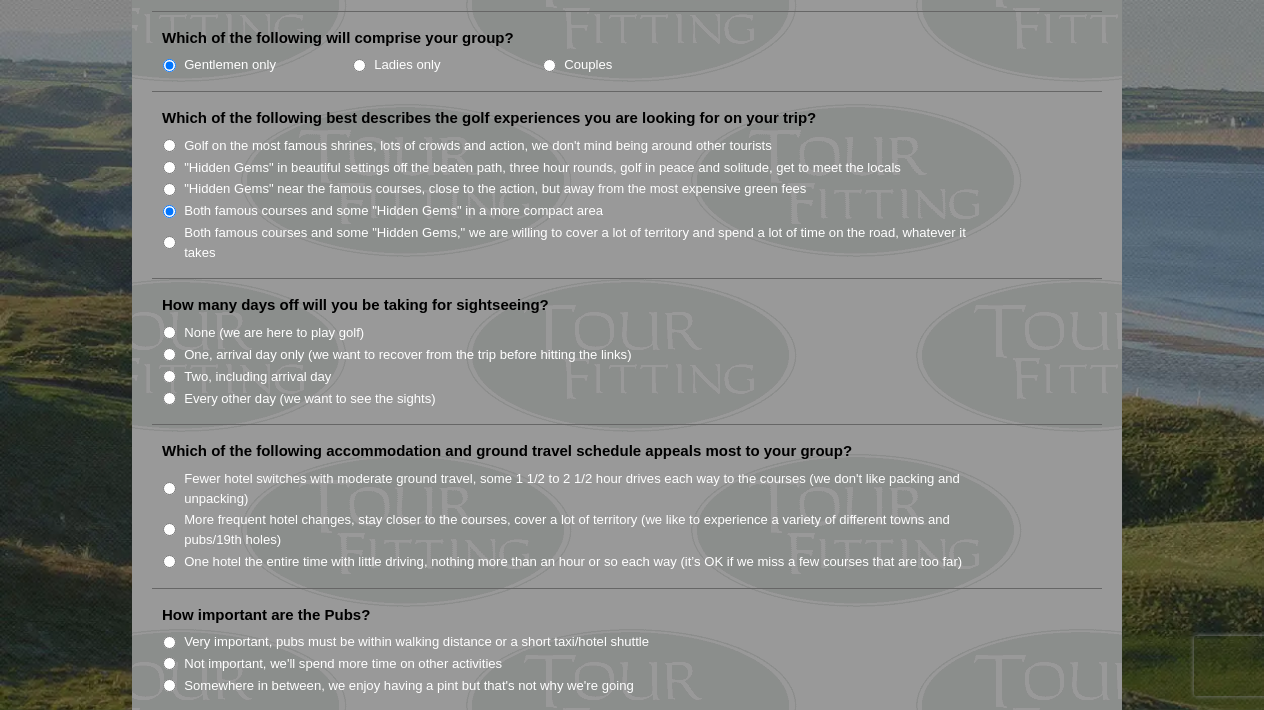 scroll, scrollTop: 982, scrollLeft: 0, axis: vertical 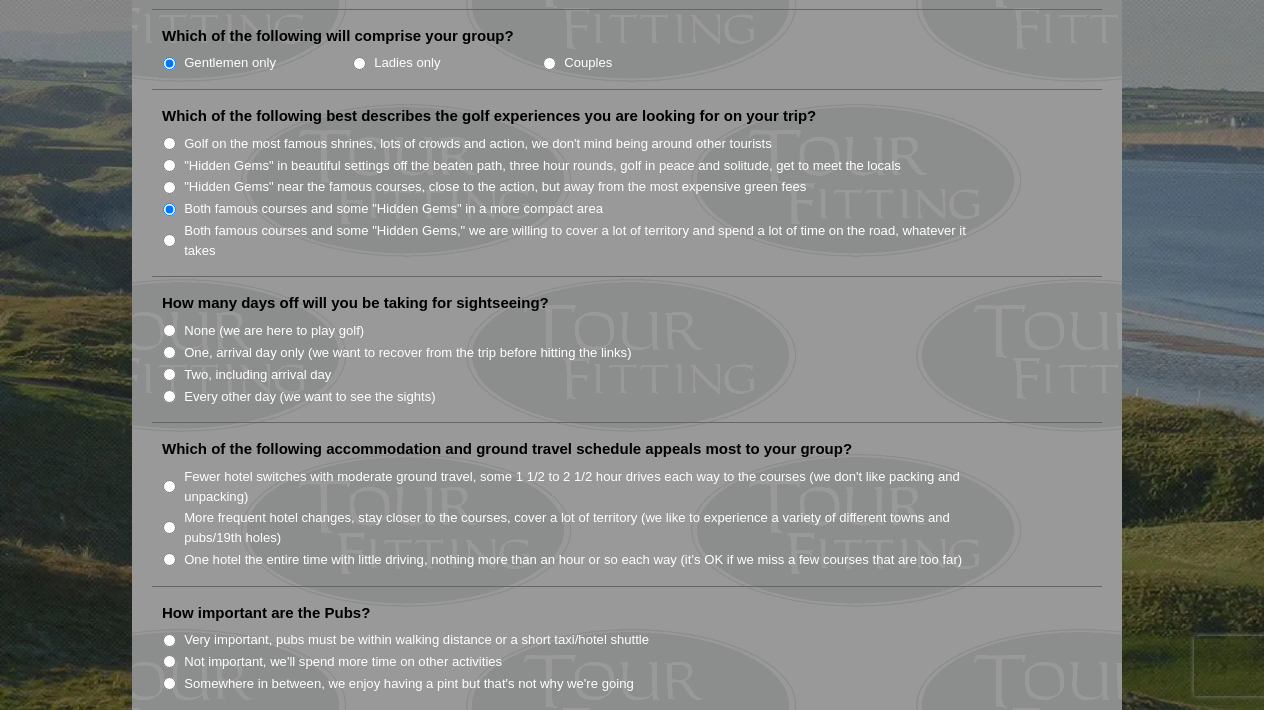 click on "None (we are here to play golf)" at bounding box center (274, 331) 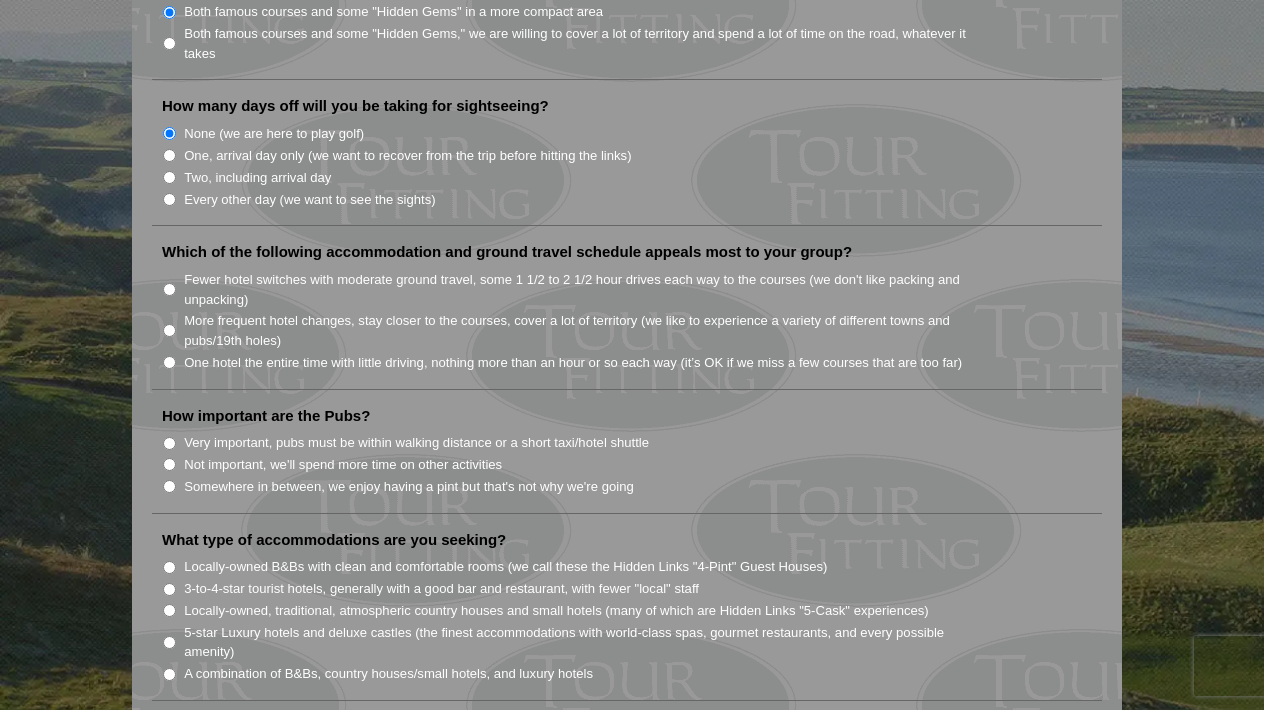 scroll, scrollTop: 1181, scrollLeft: 0, axis: vertical 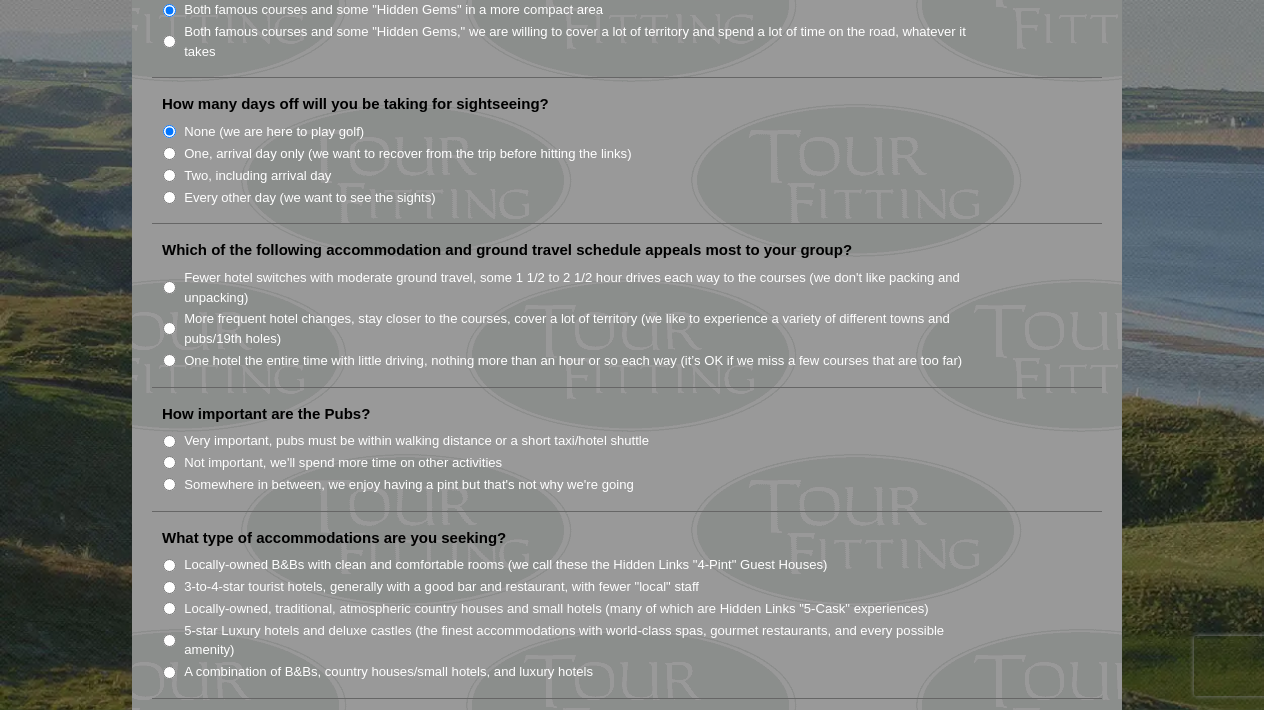 click on "Fewer hotel switches with moderate ground travel, some 1 1/2 to 2 1/2 hour drives each way to the courses (we don't like packing and unpacking)" at bounding box center [586, 287] 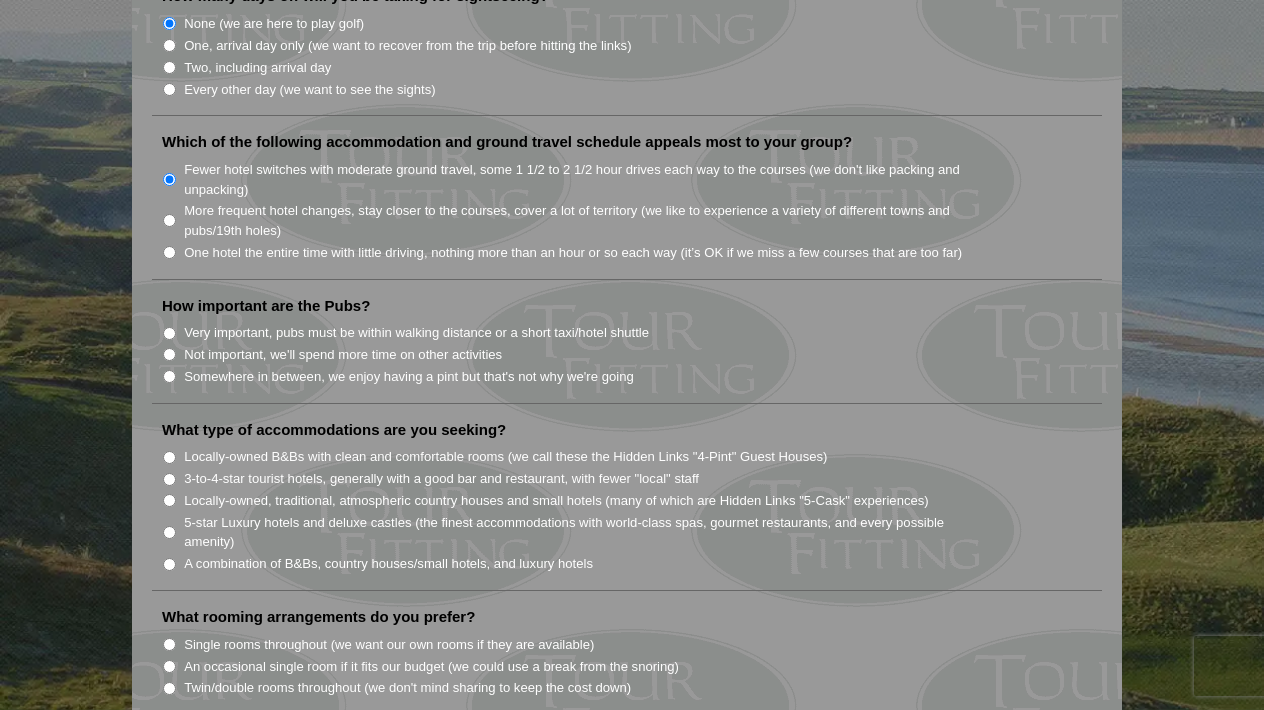 scroll, scrollTop: 1304, scrollLeft: 0, axis: vertical 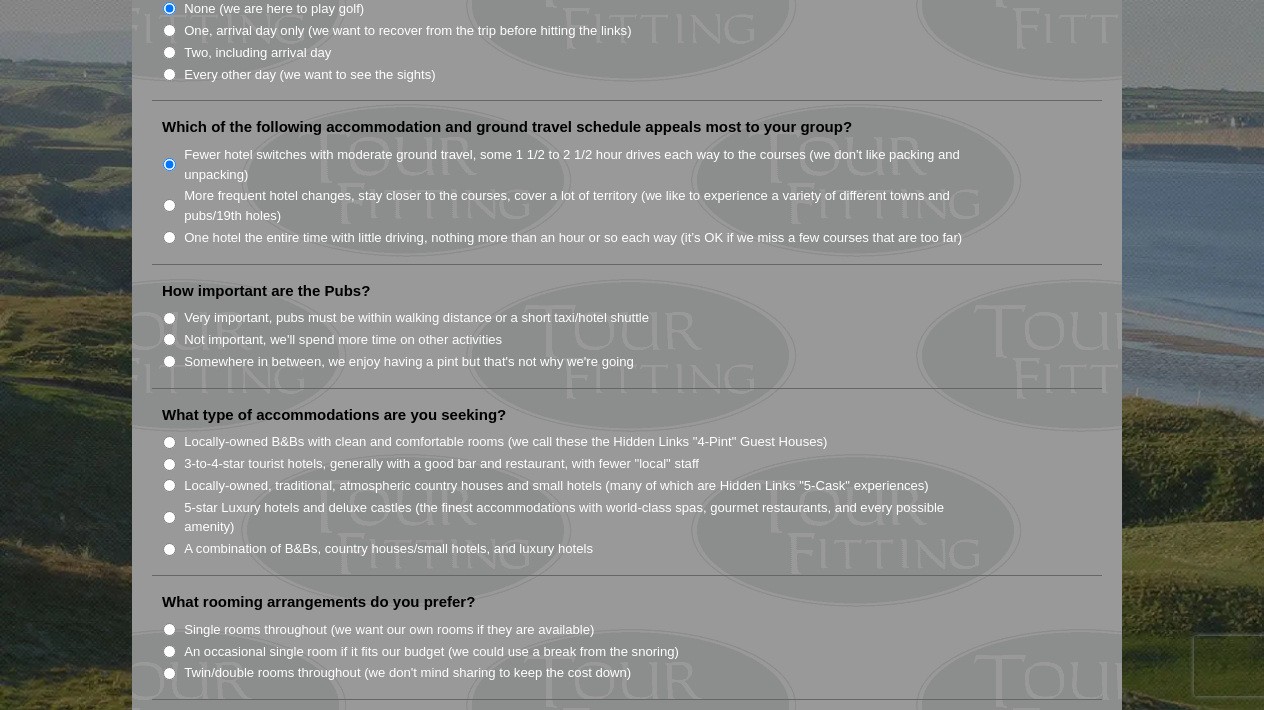 click on "Somewhere in between, we enjoy having a pint but that's not why we're going" at bounding box center (409, 362) 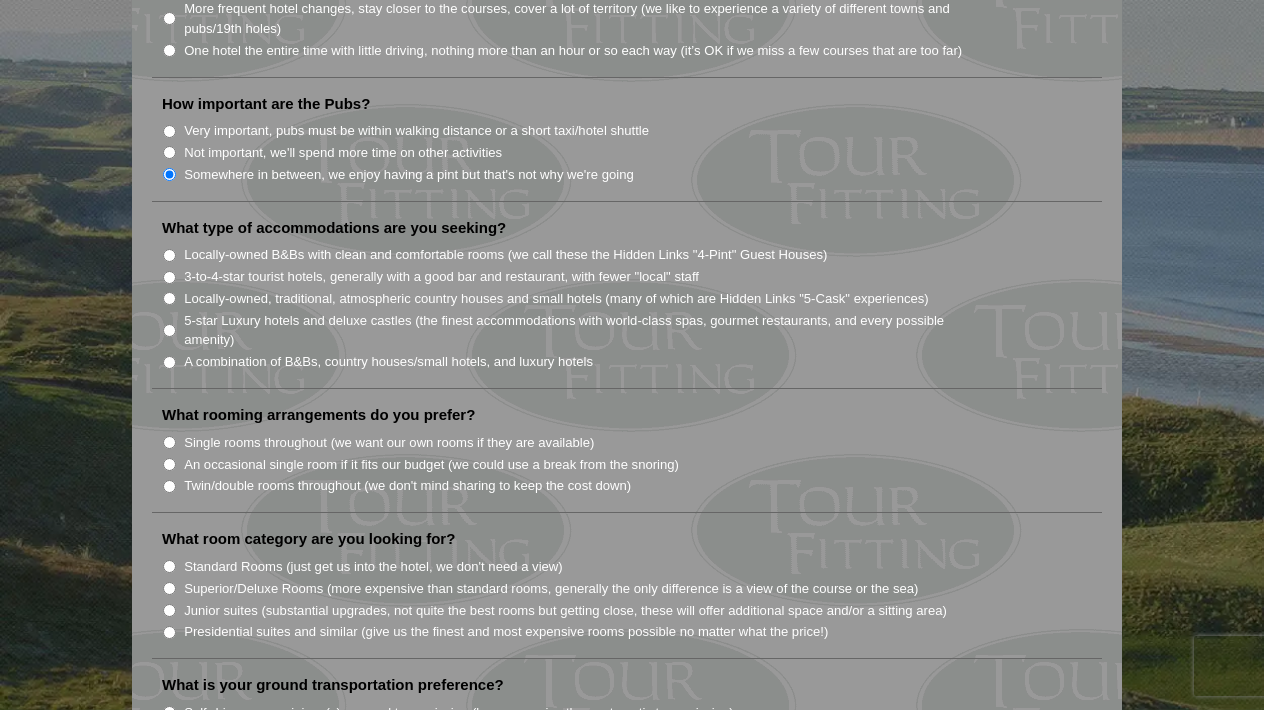 scroll, scrollTop: 1494, scrollLeft: 0, axis: vertical 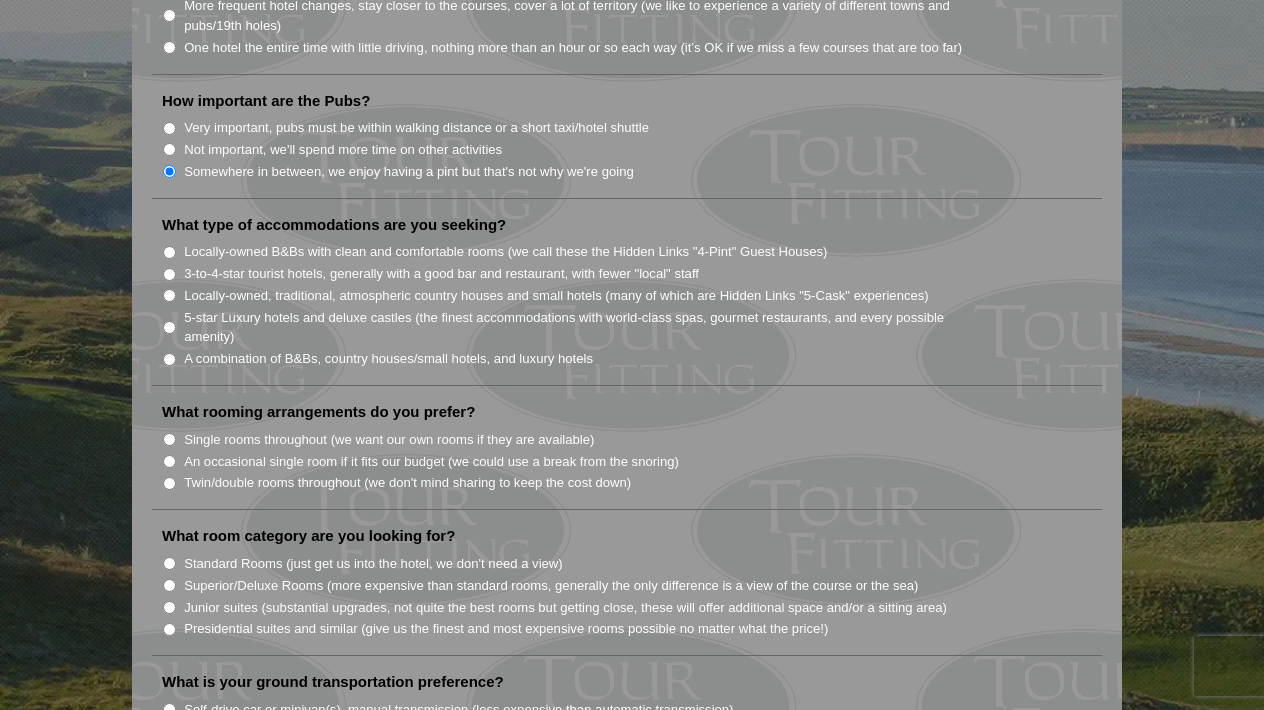 click on "3-to-4-star tourist hotels, generally with a good bar and restaurant, with fewer "local" staff" at bounding box center [441, 274] 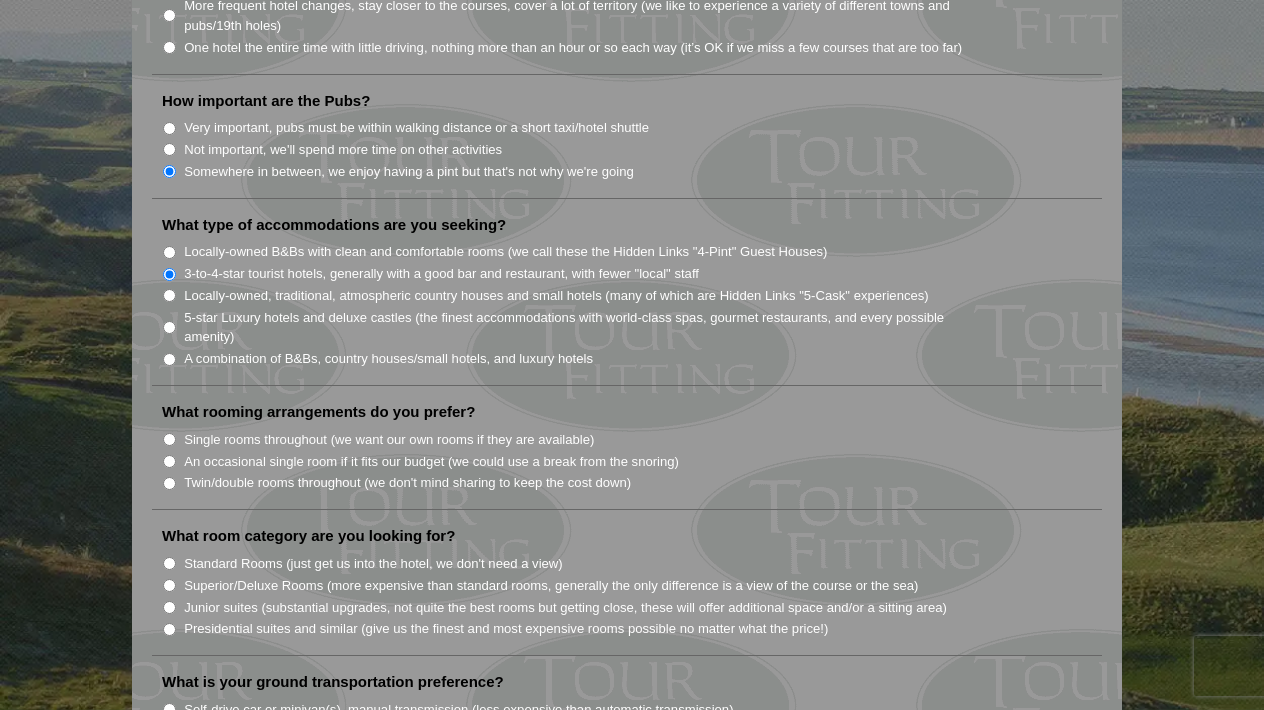 click on "Locally-owned, traditional, atmospheric country houses and small hotels (many of which are Hidden Links "5-Cask" experiences)" at bounding box center (556, 296) 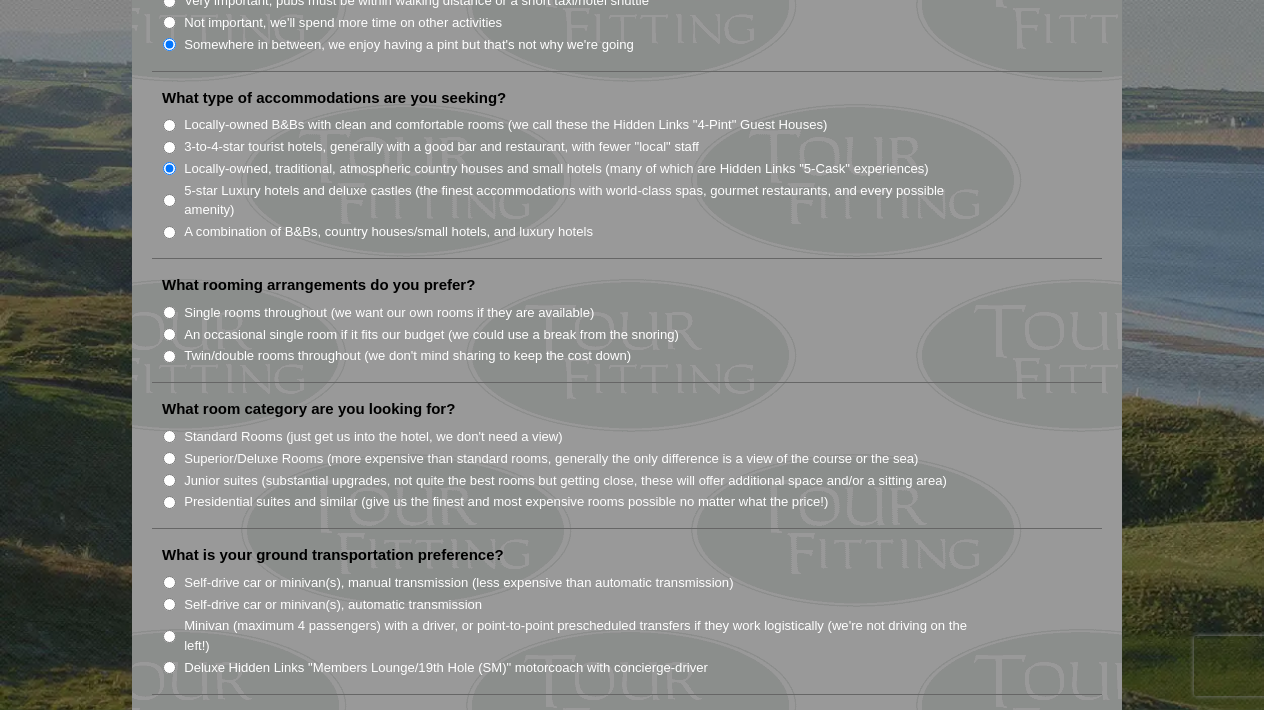 scroll, scrollTop: 1623, scrollLeft: 0, axis: vertical 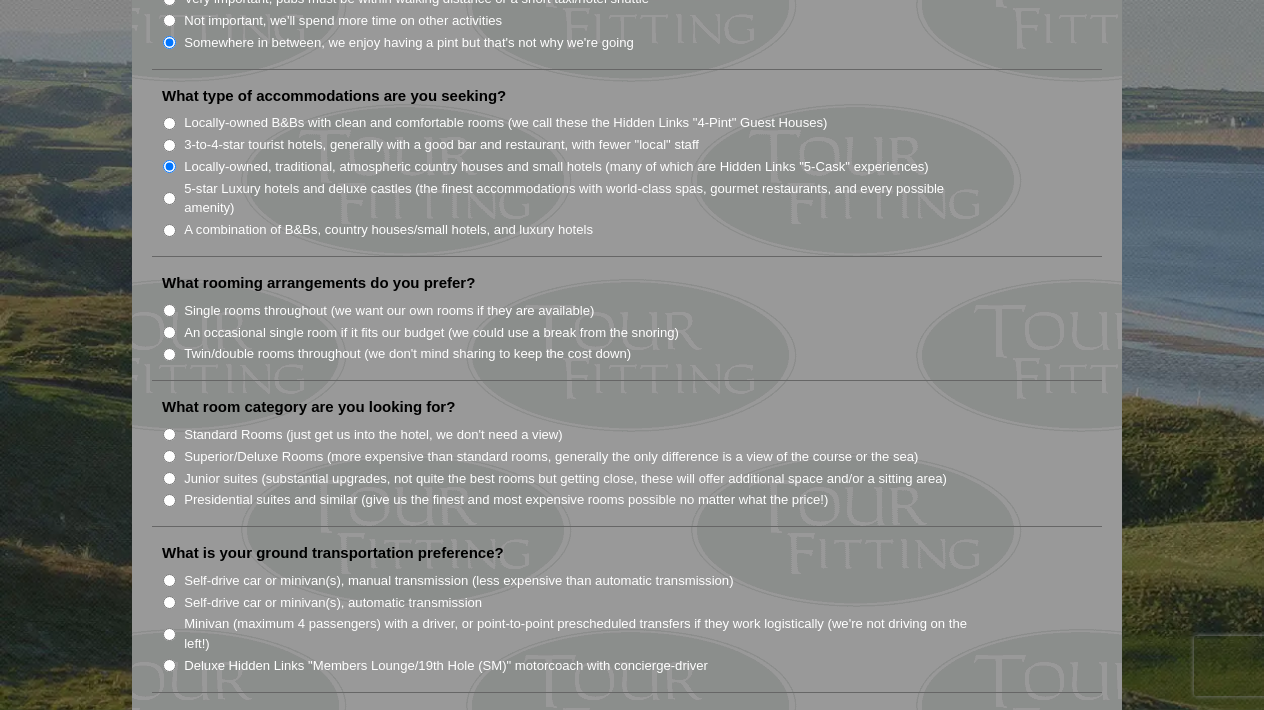 click on "Twin/double rooms throughout (we don't mind sharing to keep the cost down)" at bounding box center (407, 354) 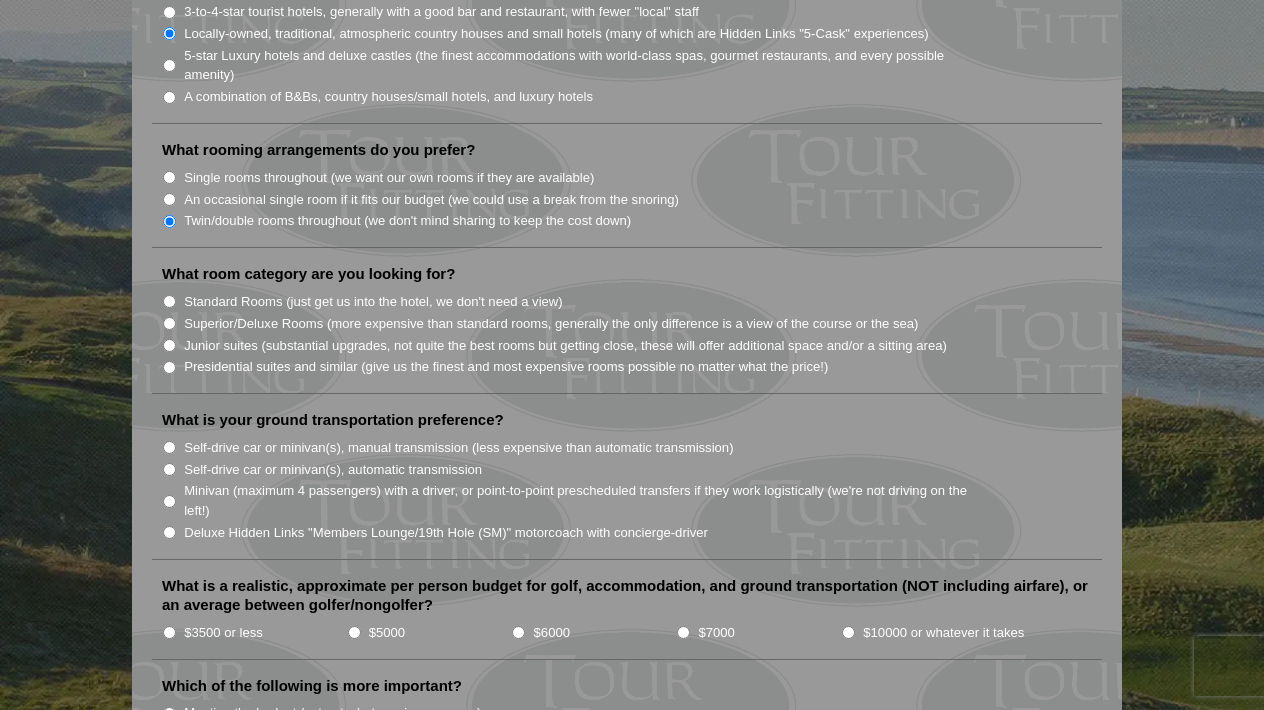 scroll, scrollTop: 1776, scrollLeft: 0, axis: vertical 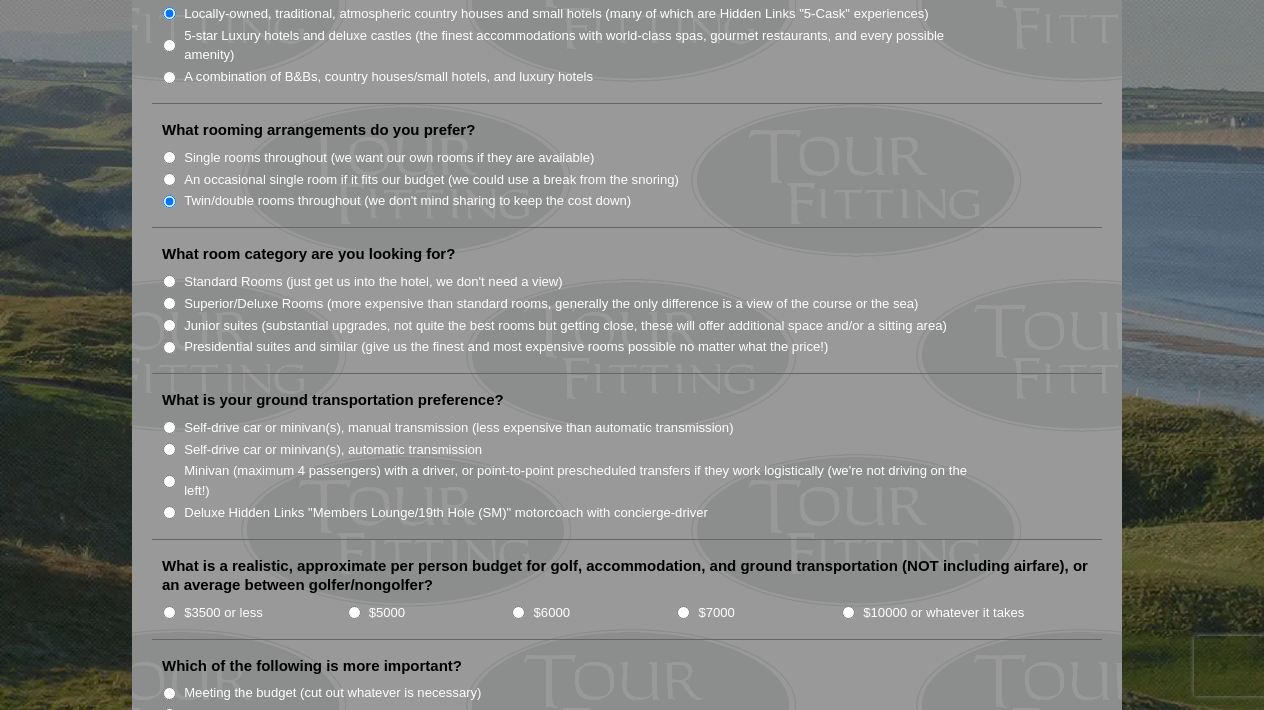 click on "Standard Rooms (just get us into the hotel, we don't need a view)" at bounding box center (373, 282) 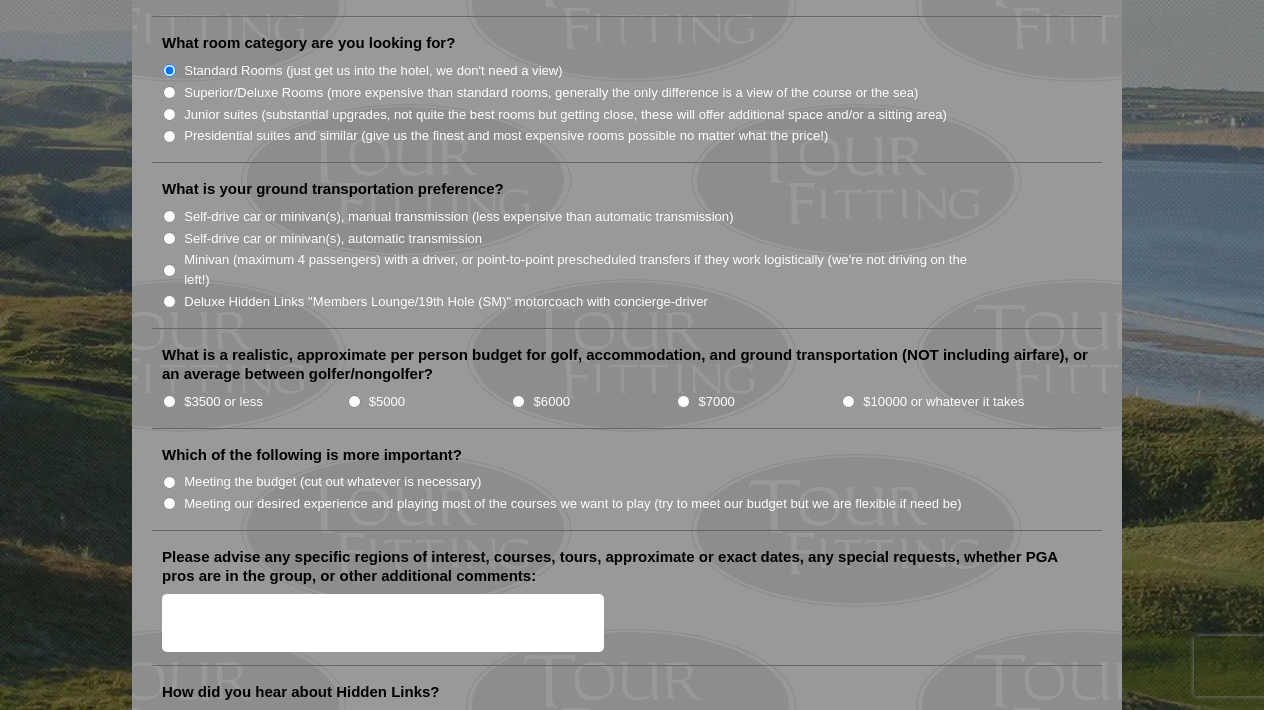 scroll, scrollTop: 1988, scrollLeft: 0, axis: vertical 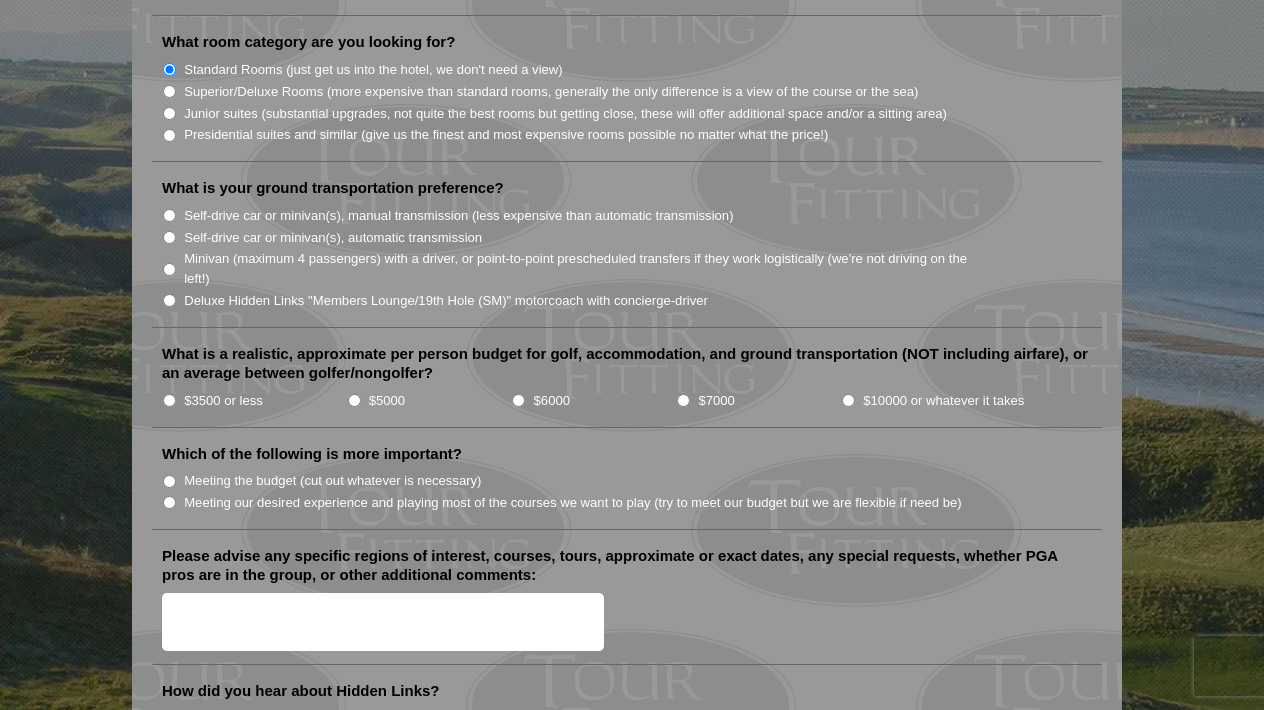 click on "Minivan (maximum 4 passengers) with a driver, or point-to-point prescheduled transfers if they work logistically (we're not driving on the left!)" at bounding box center (586, 268) 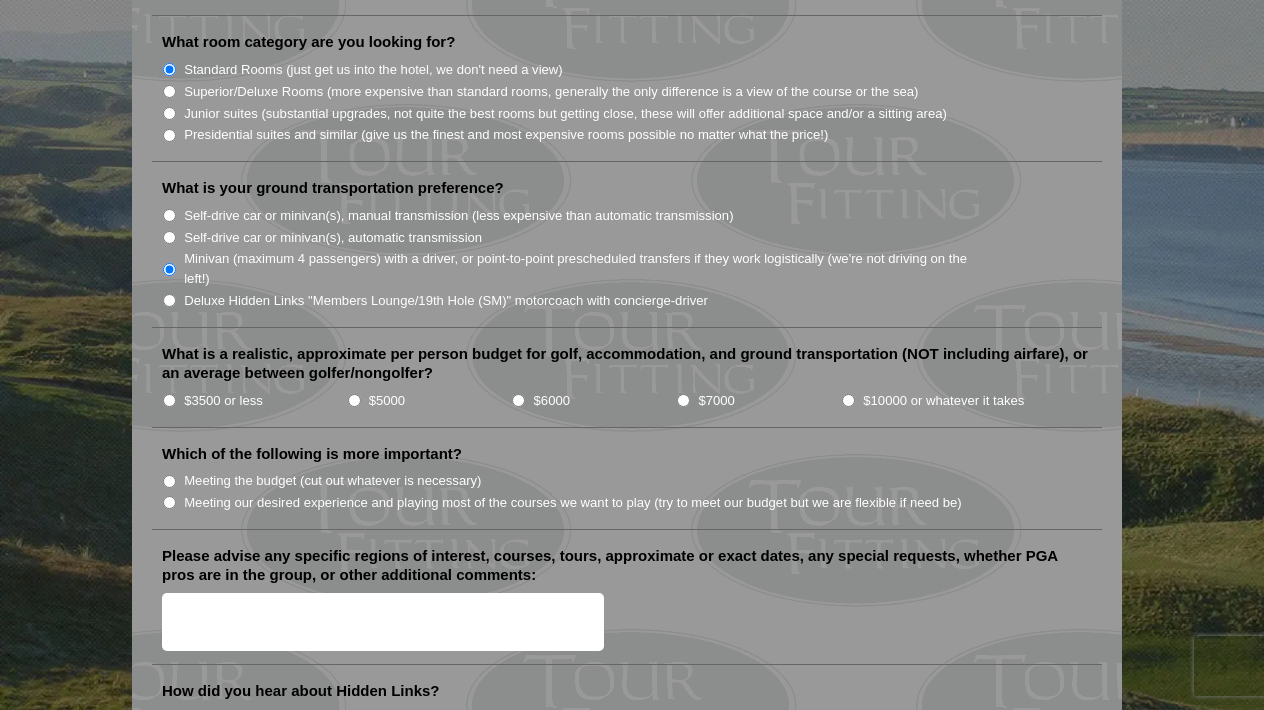 click on "$5000" at bounding box center (354, 400) 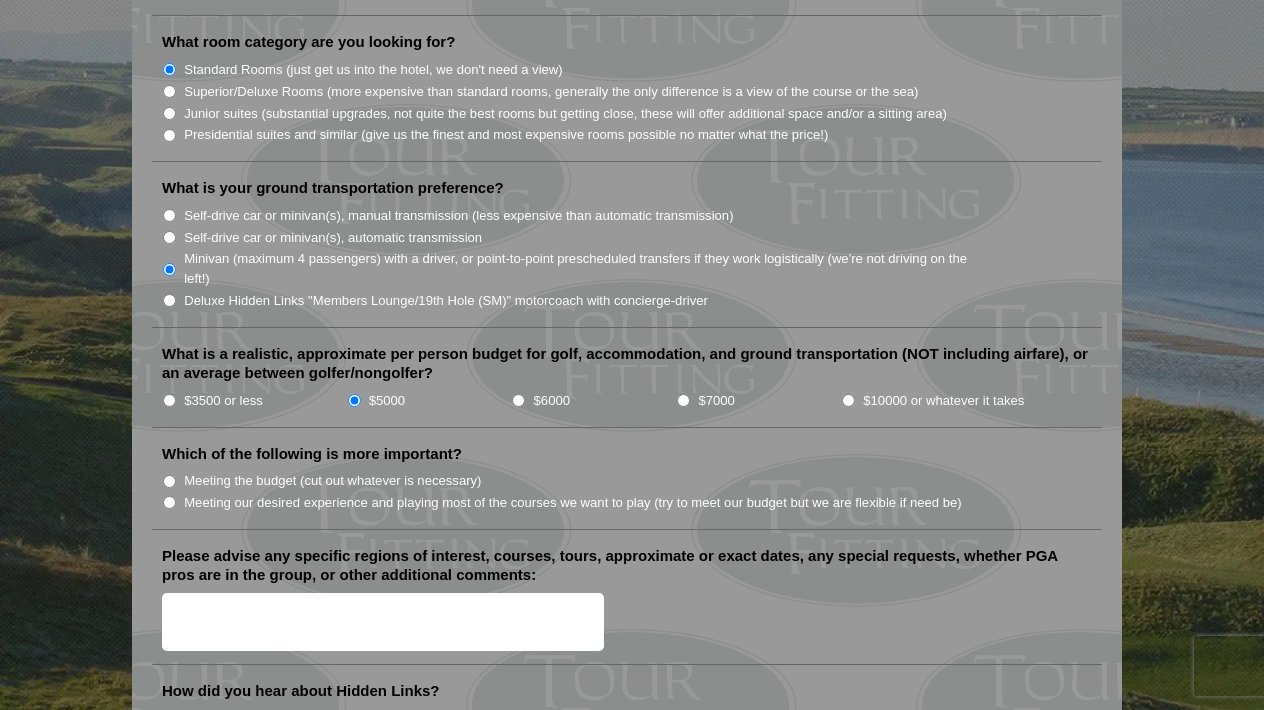 scroll, scrollTop: 2151, scrollLeft: 0, axis: vertical 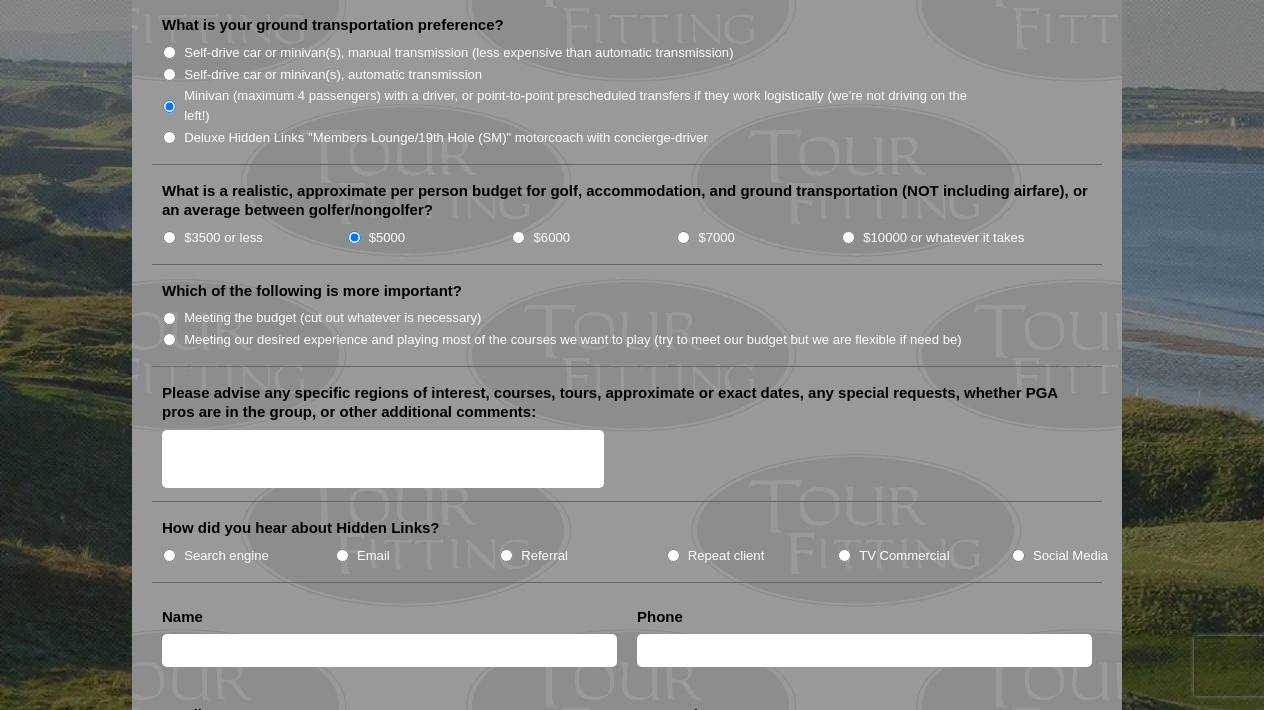 click on "Meeting our desired experience and playing most of the courses we want to play (try to meet our budget but we are flexible if need be)" at bounding box center [635, 339] 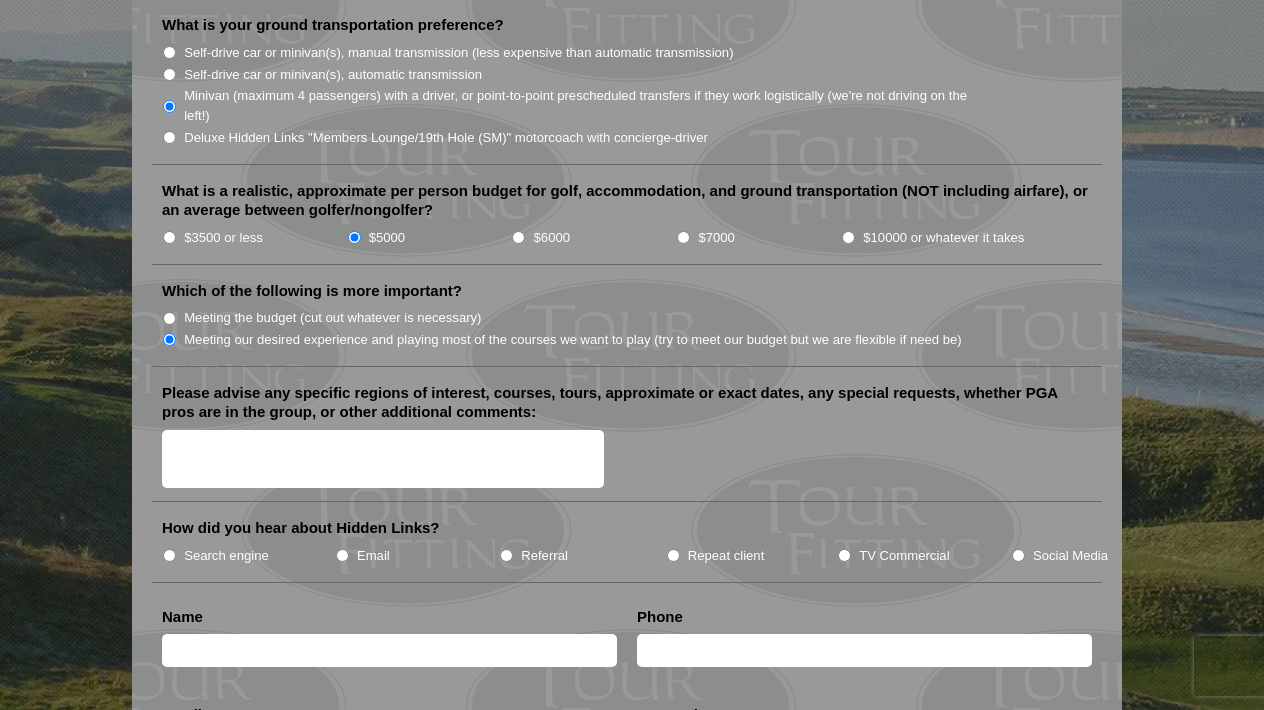 scroll, scrollTop: 2230, scrollLeft: 0, axis: vertical 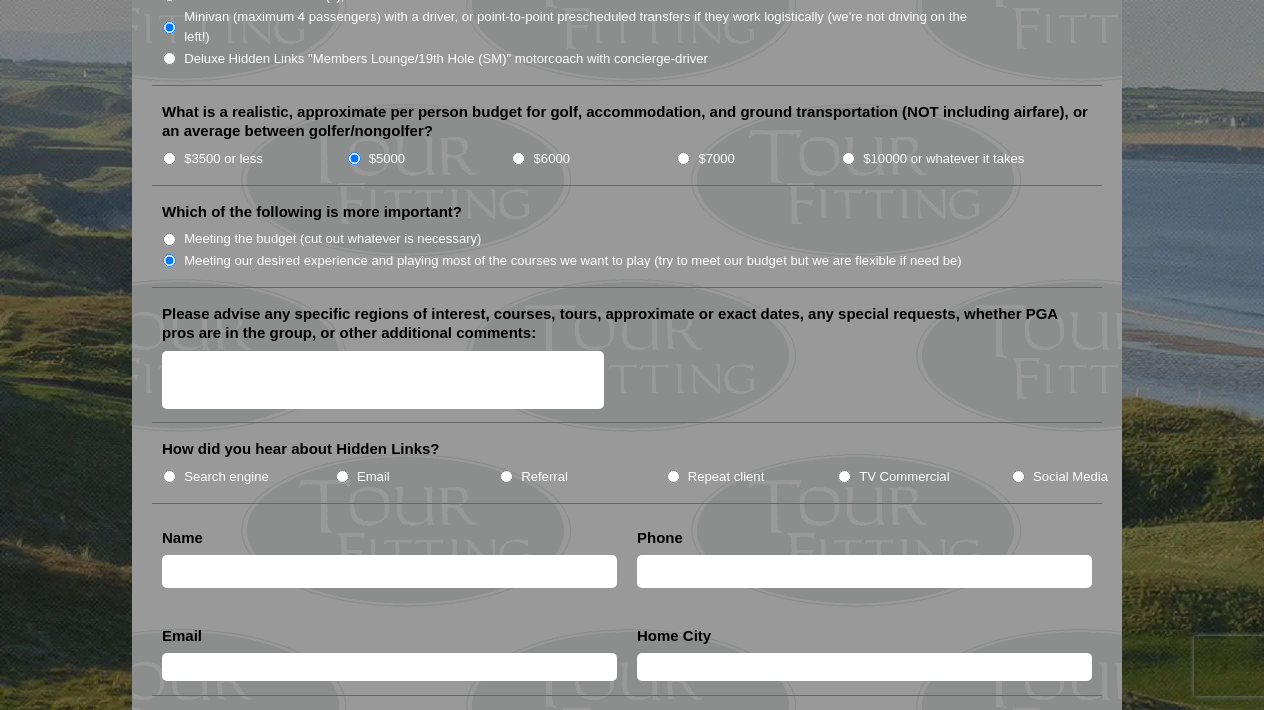 click on "Please advise any specific regions of interest, courses, tours, approximate or exact dates, any special requests, whether PGA pros are in the group, or other additional comments:" at bounding box center [383, 380] 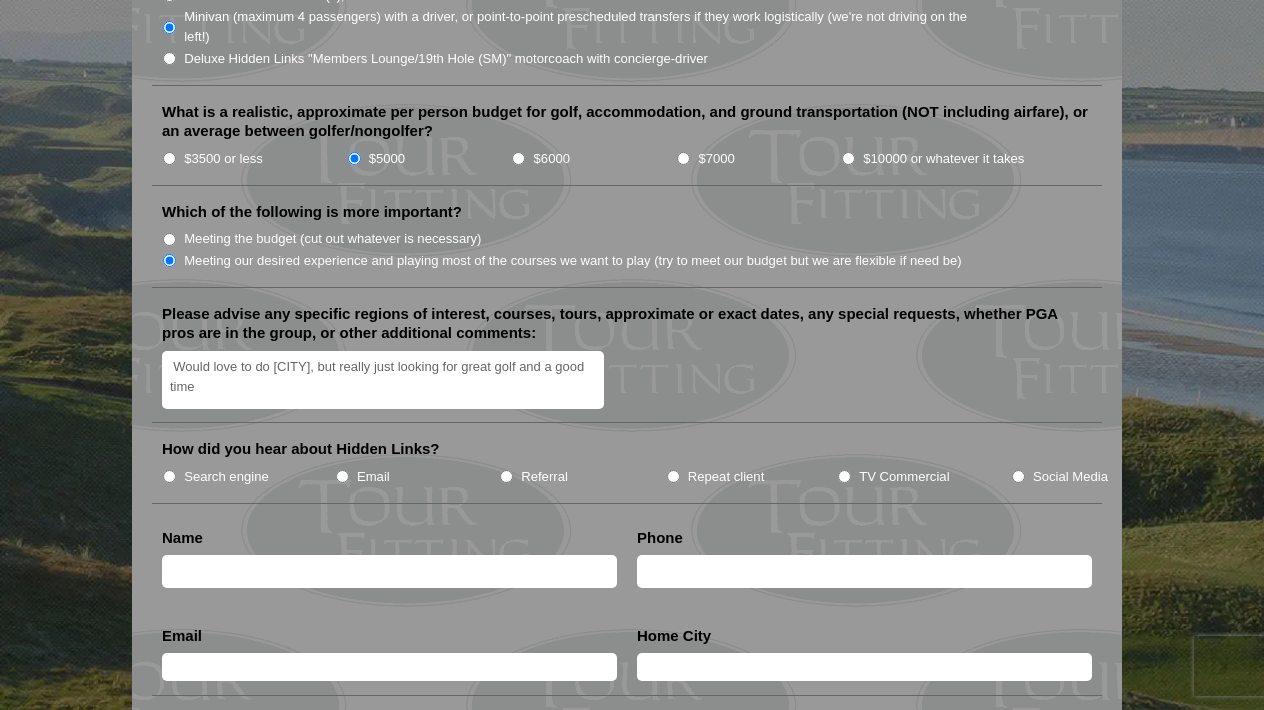 type on "Would love to do [CITY], but really just looking for great golf and a good time" 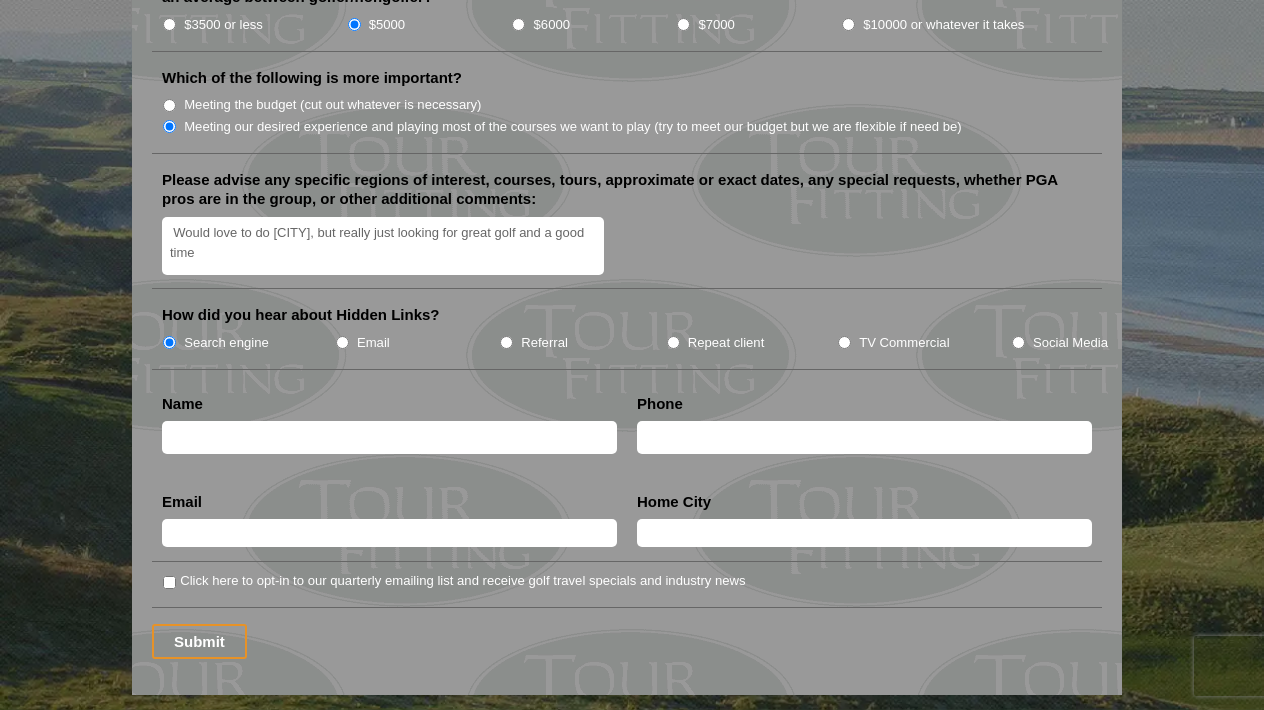 scroll, scrollTop: 2414, scrollLeft: 0, axis: vertical 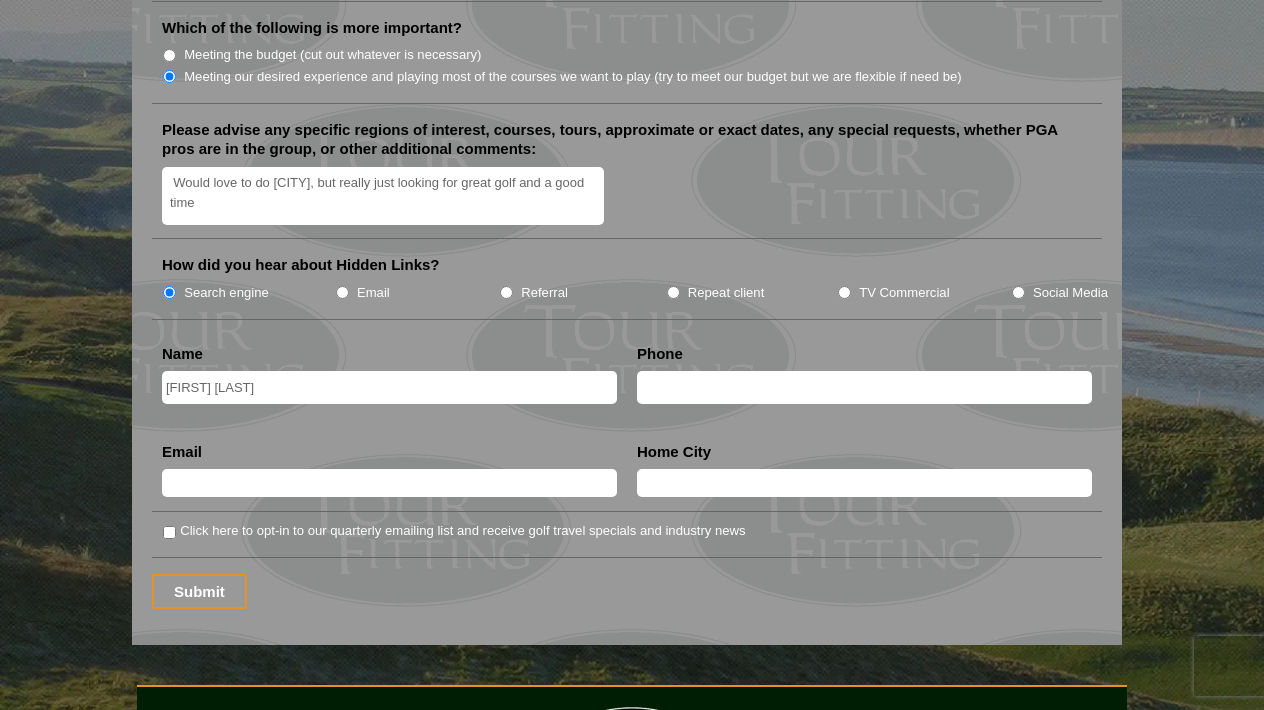 type on "[FIRST] [LAST]" 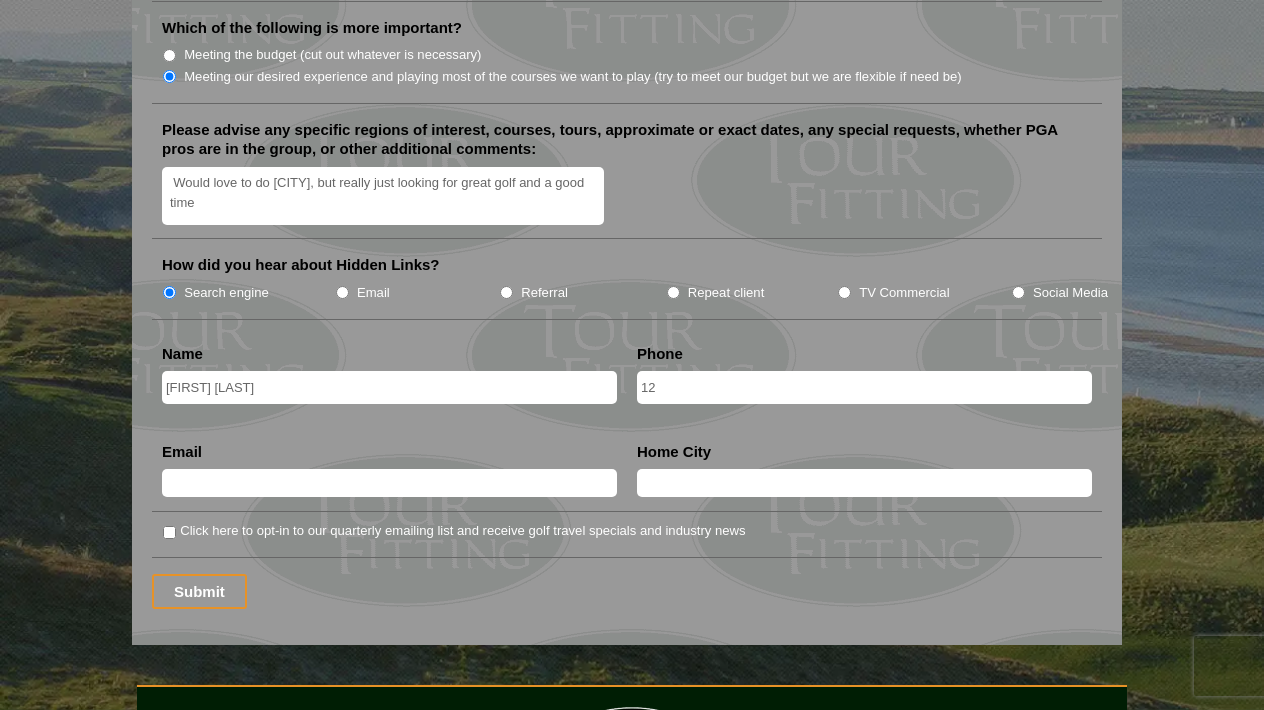 type on "1" 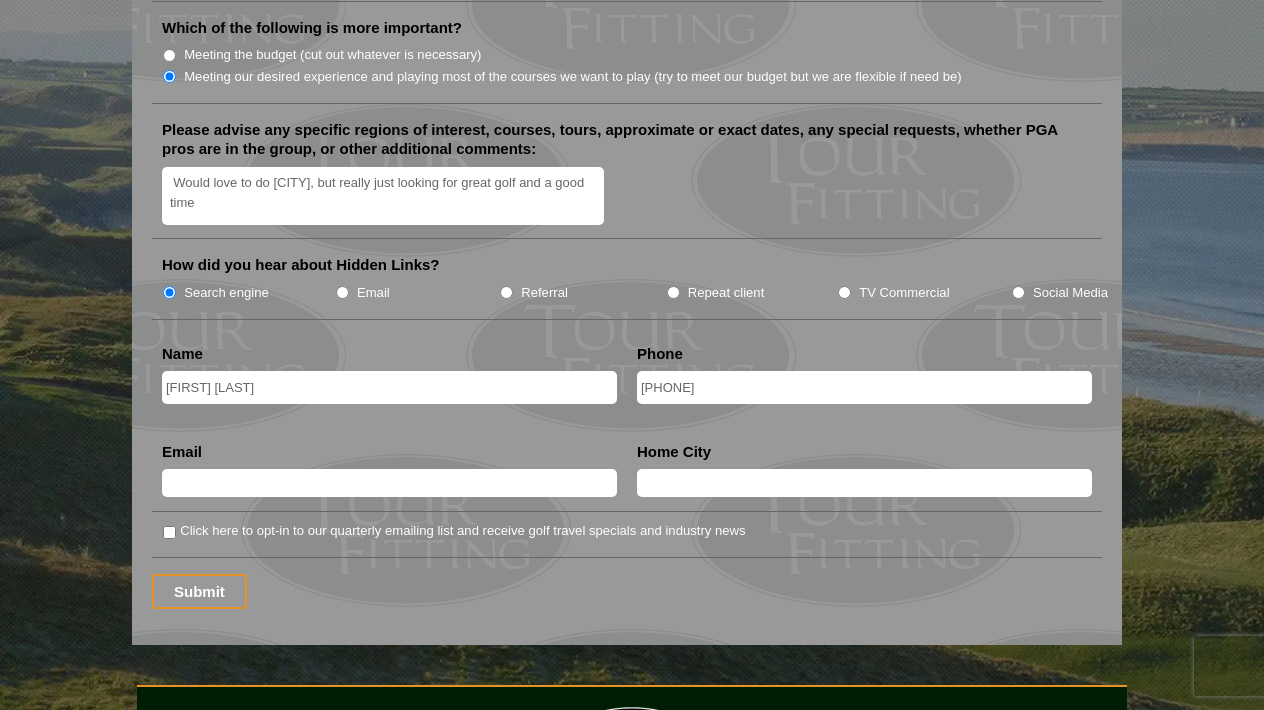 type on "[PHONE]" 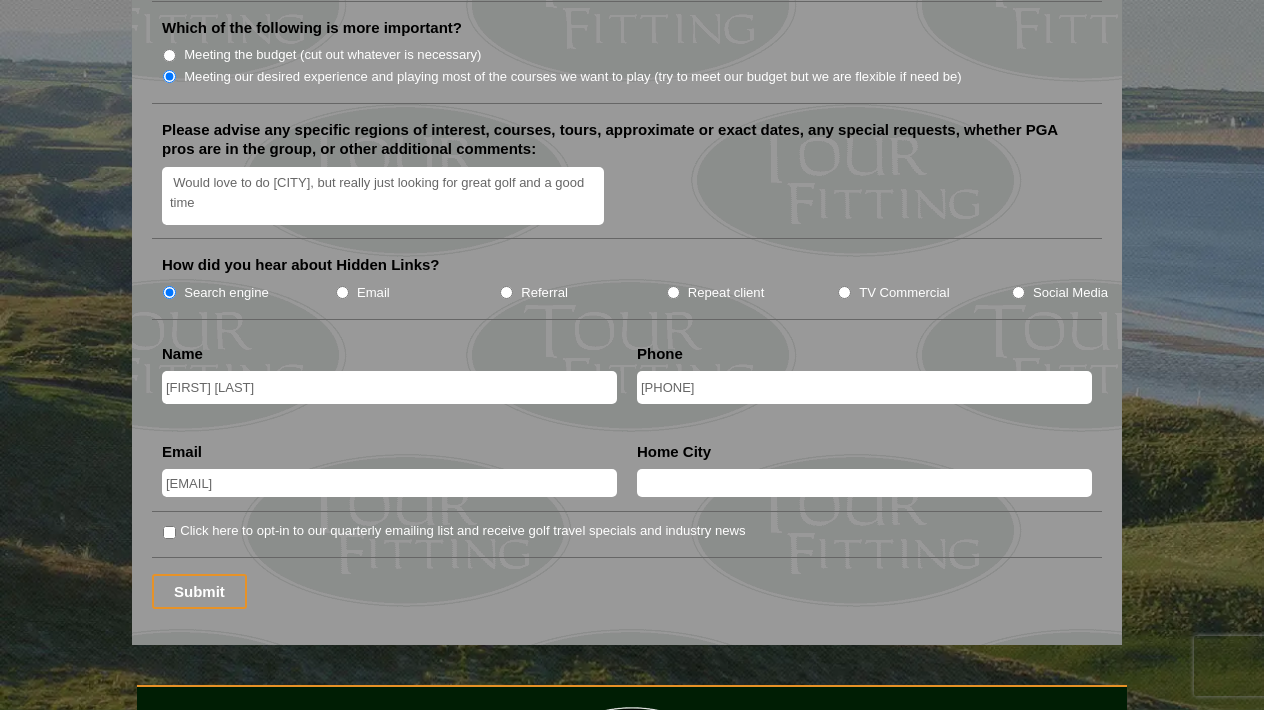 click on "Home City" at bounding box center [864, 477] 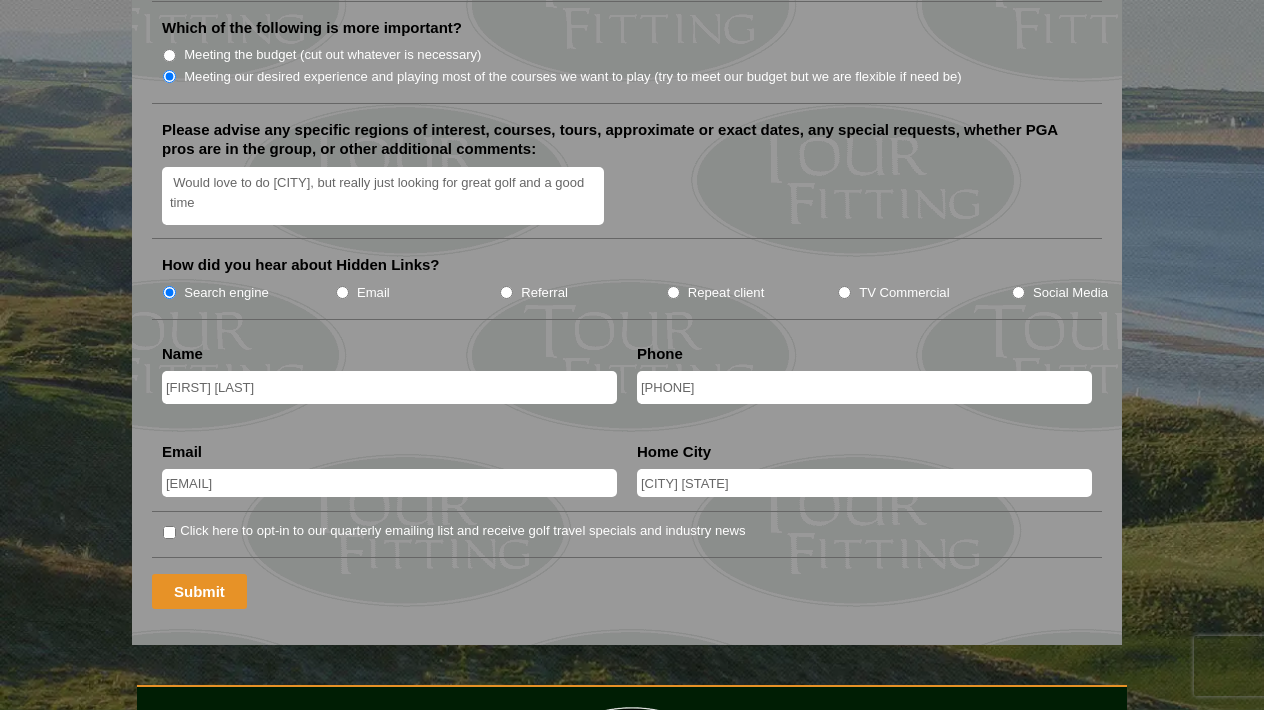 type on "[CITY] [STATE]" 